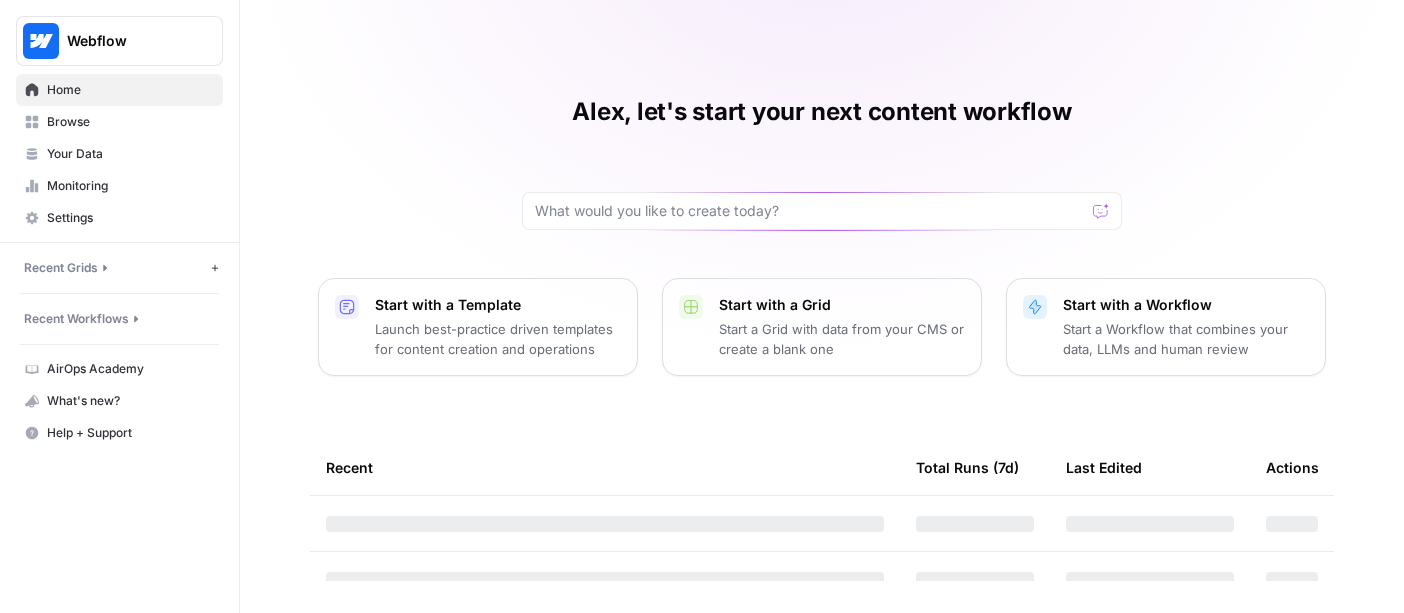 scroll, scrollTop: 0, scrollLeft: 0, axis: both 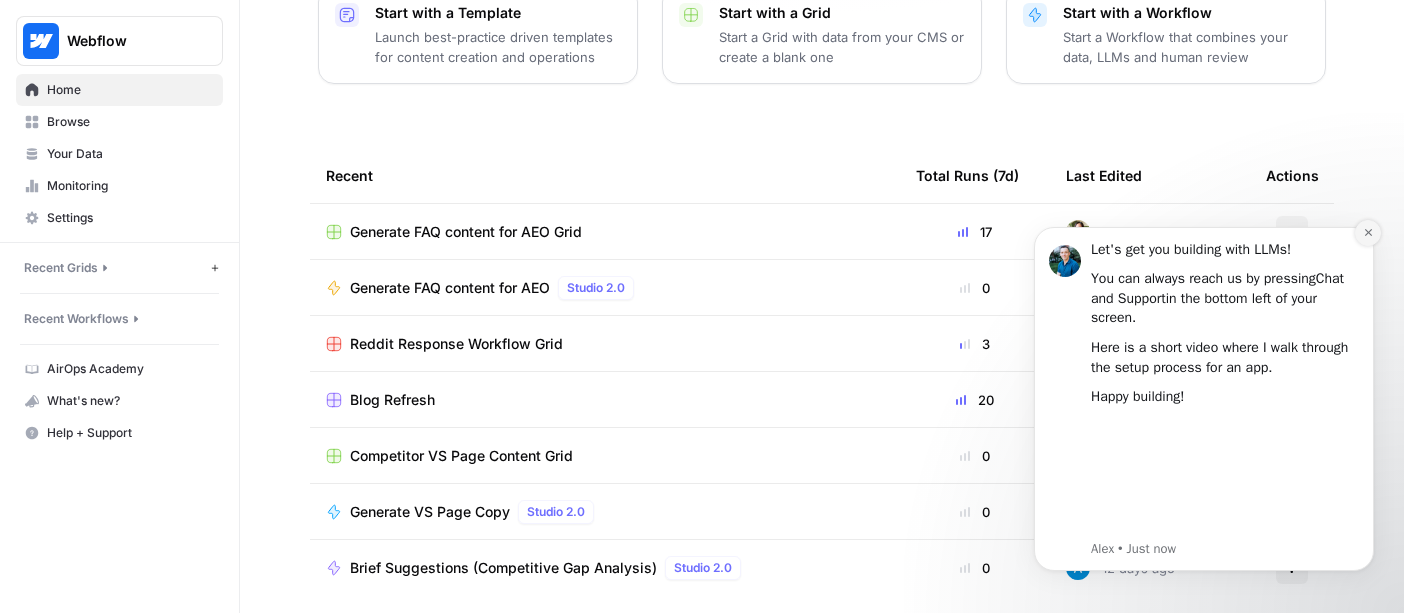 click 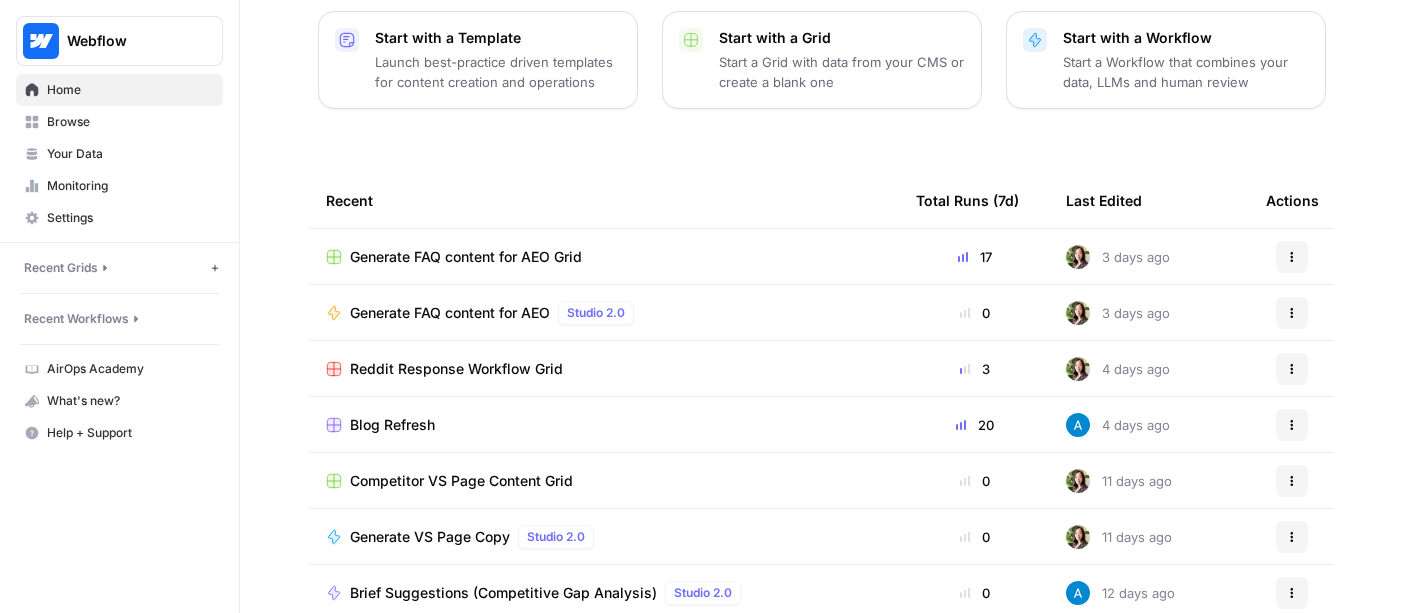 scroll, scrollTop: 307, scrollLeft: 0, axis: vertical 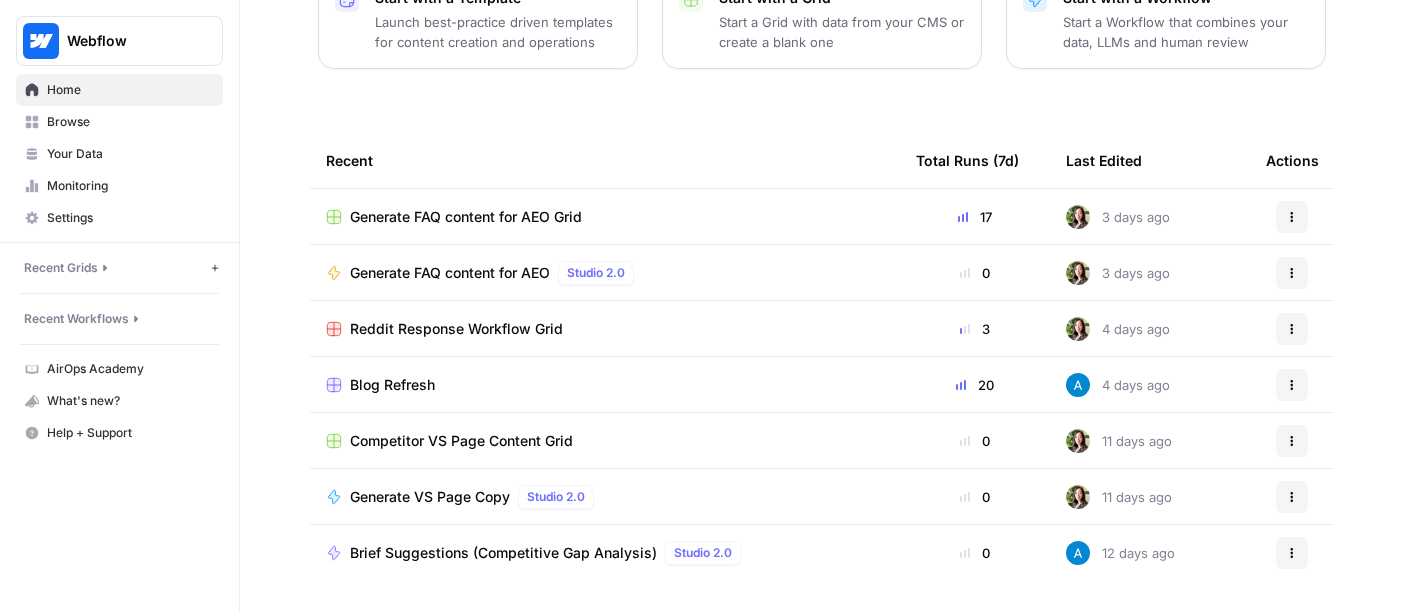 click on "Blog Refresh" at bounding box center [392, 385] 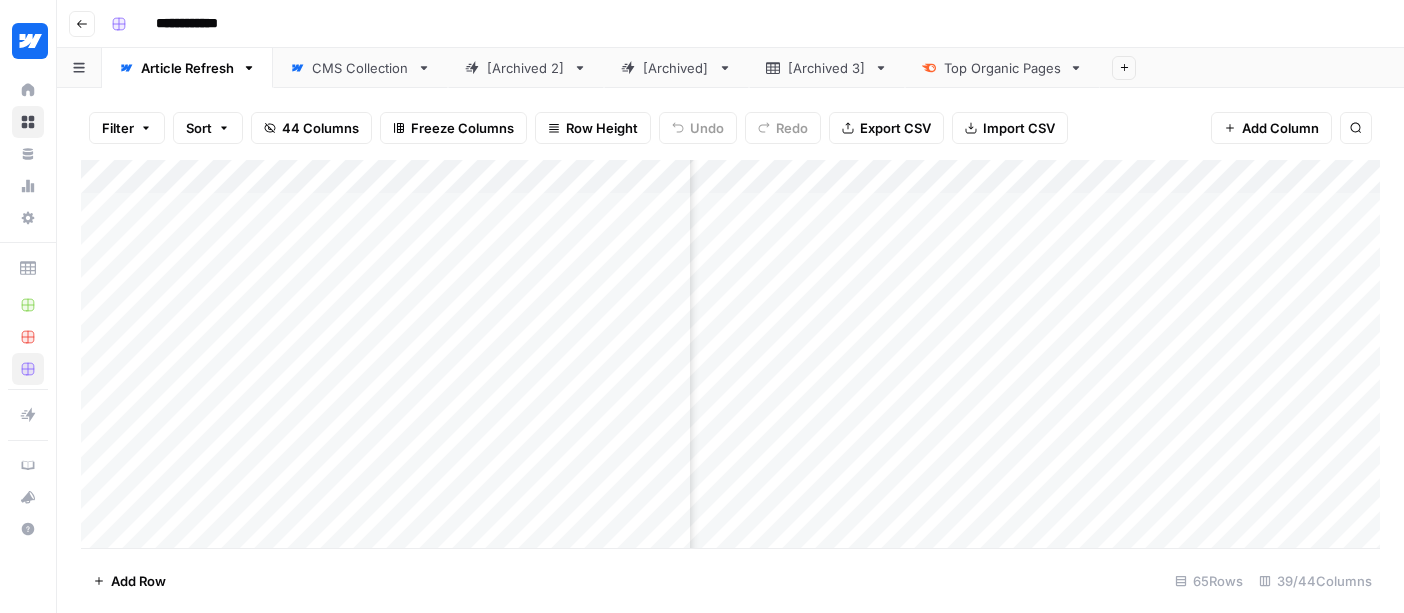 scroll, scrollTop: 0, scrollLeft: 0, axis: both 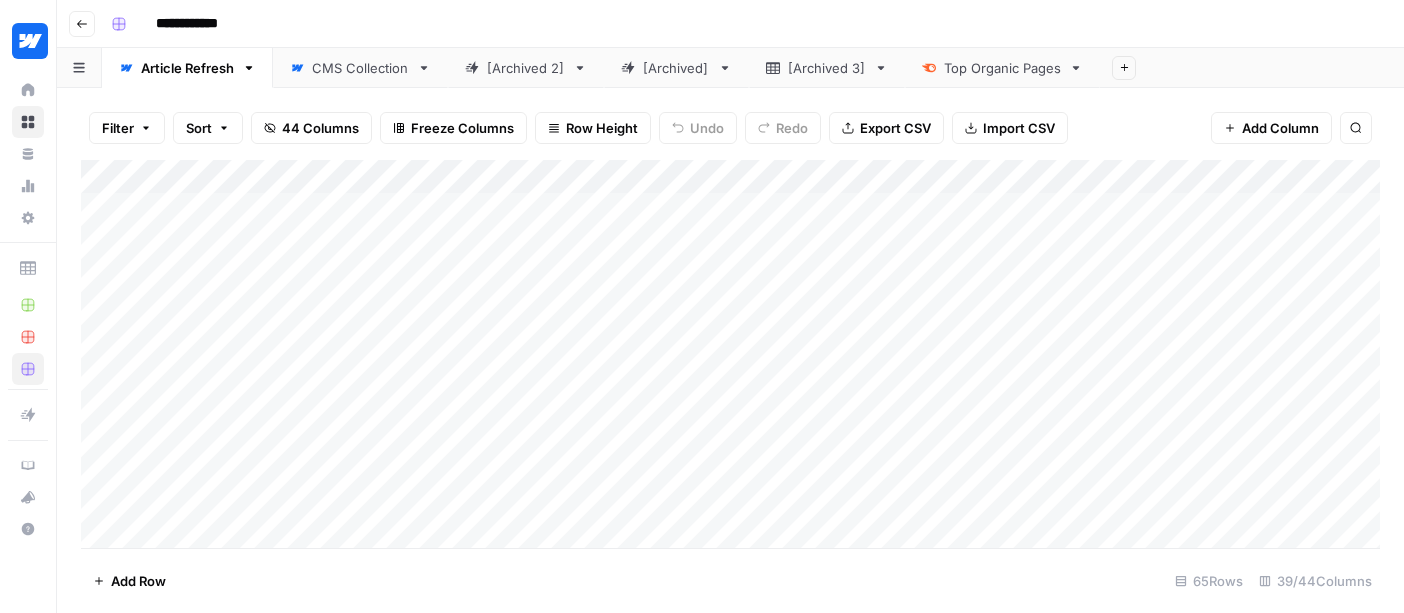 click 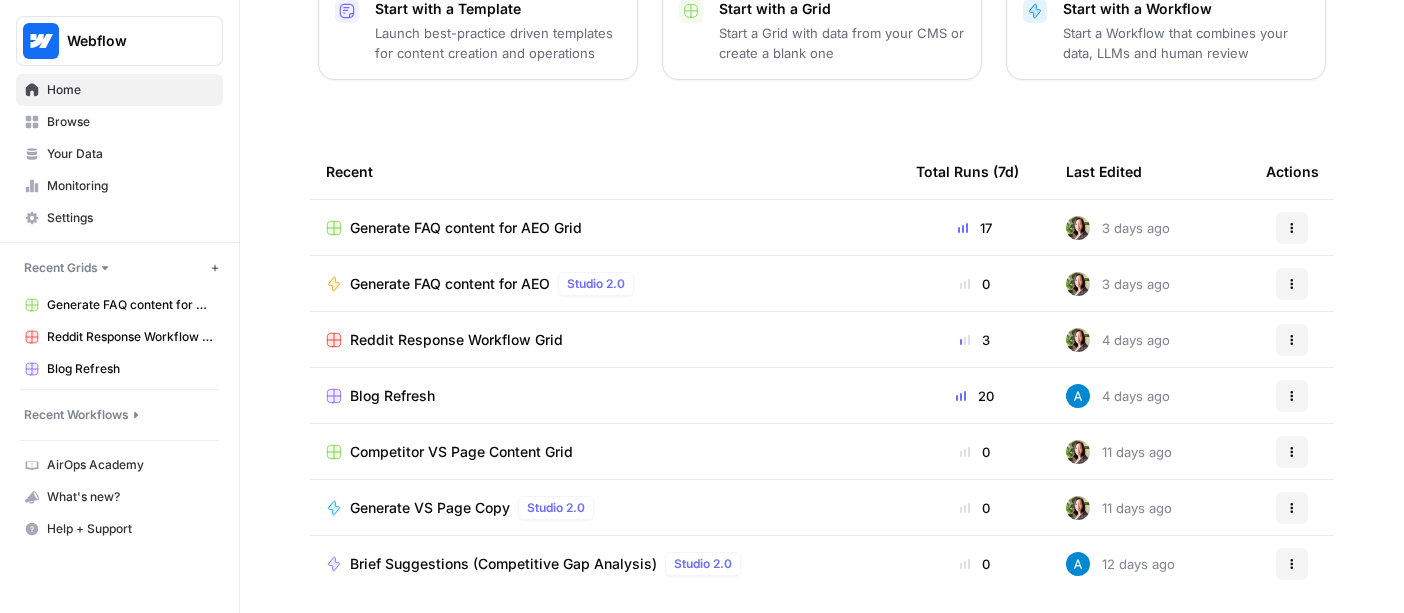 scroll, scrollTop: 307, scrollLeft: 0, axis: vertical 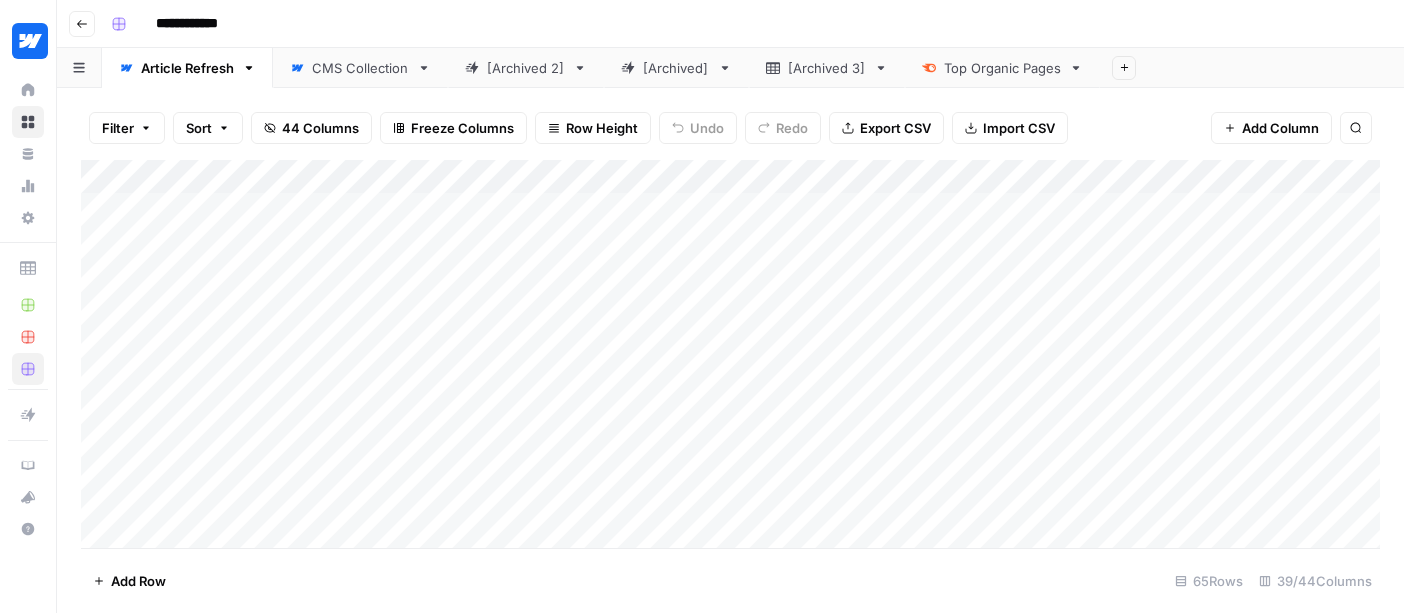 click 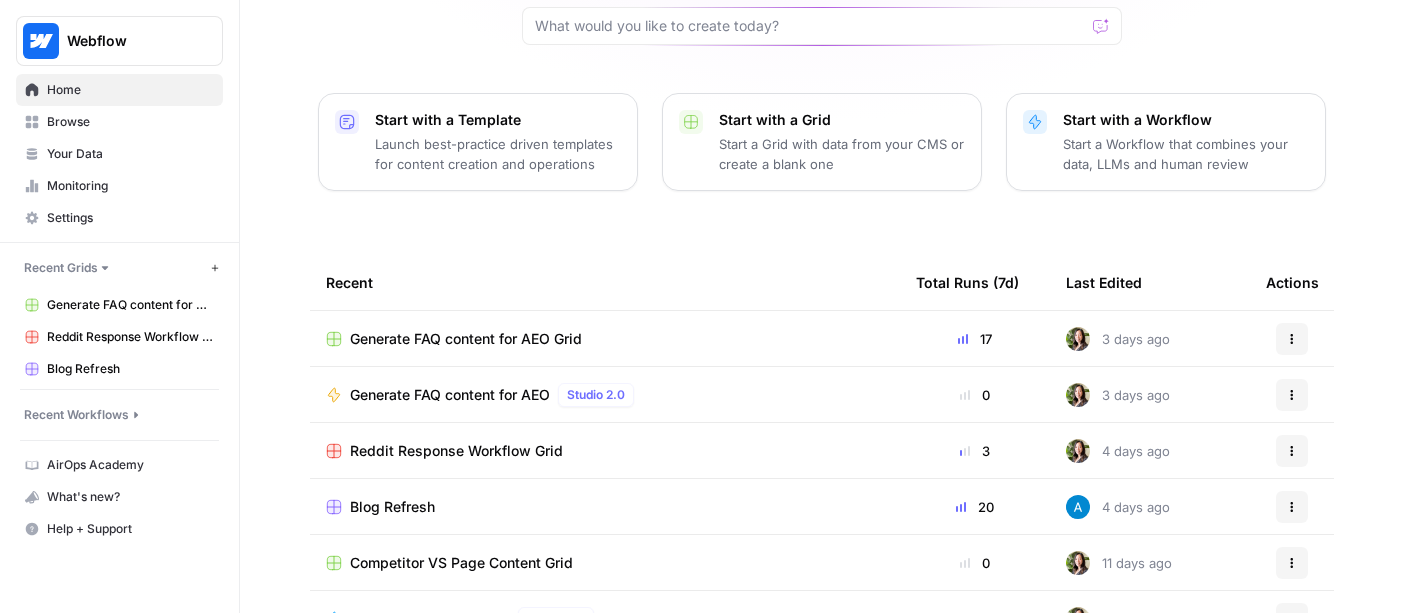 scroll, scrollTop: 227, scrollLeft: 0, axis: vertical 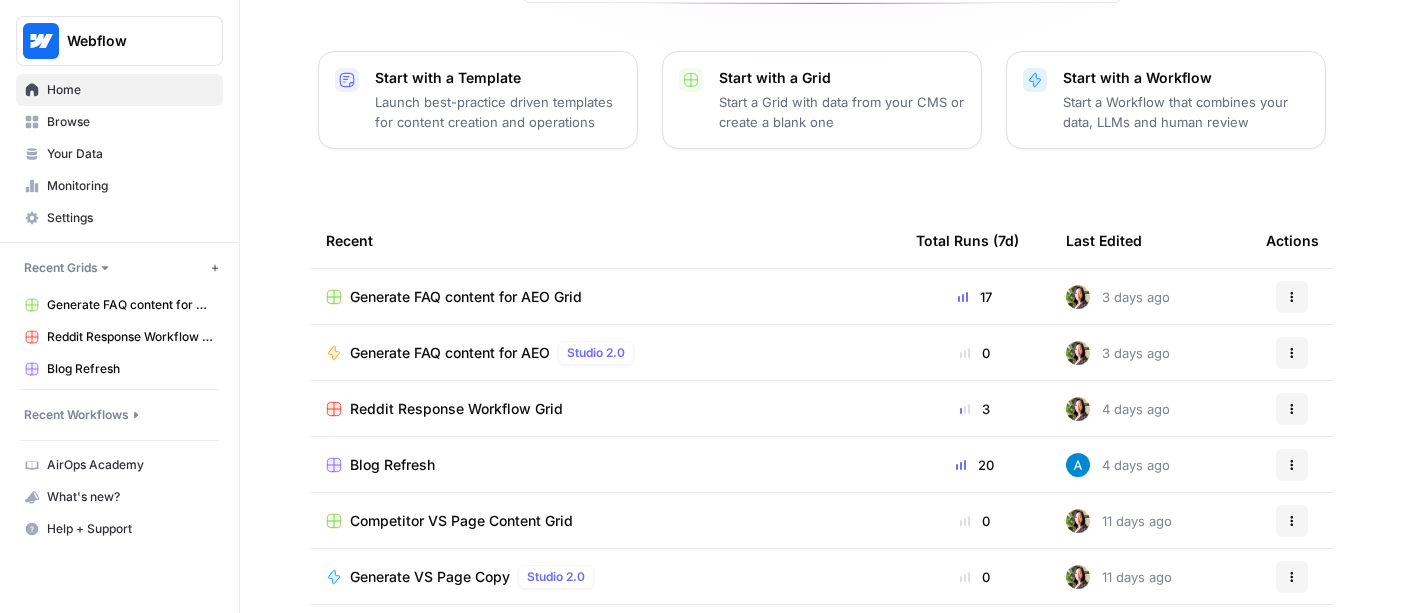 click on "Generate FAQ content for AEO Grid" at bounding box center (466, 297) 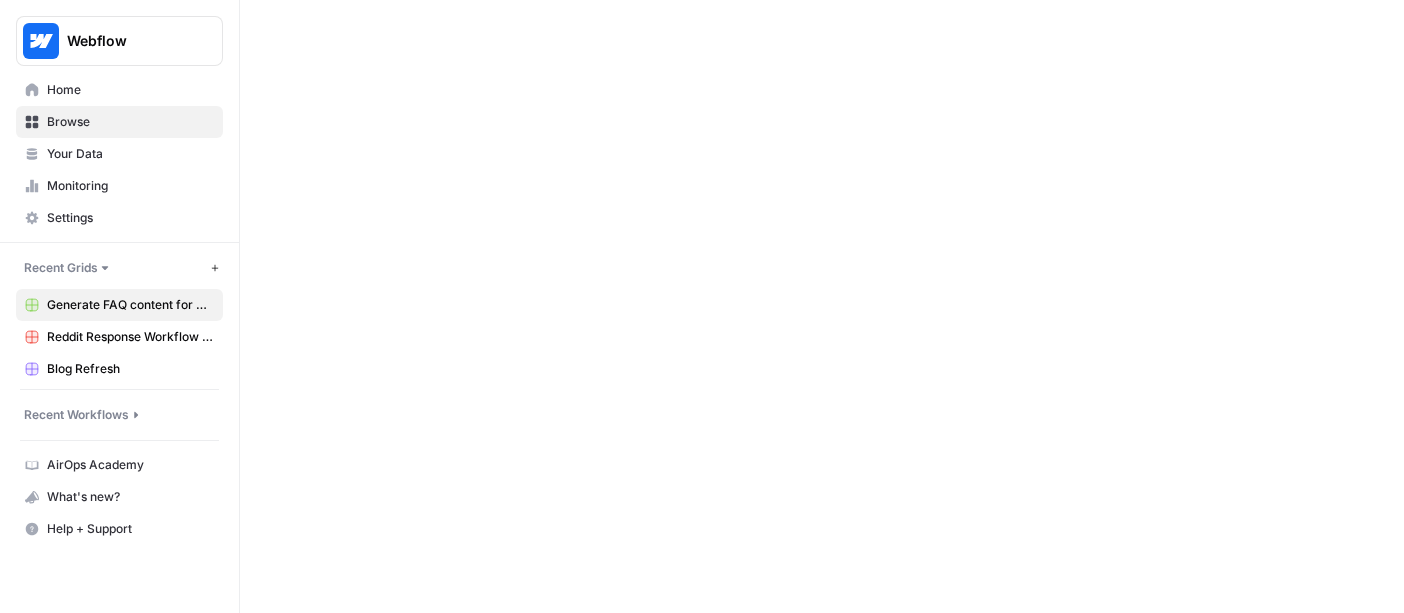 scroll, scrollTop: 0, scrollLeft: 0, axis: both 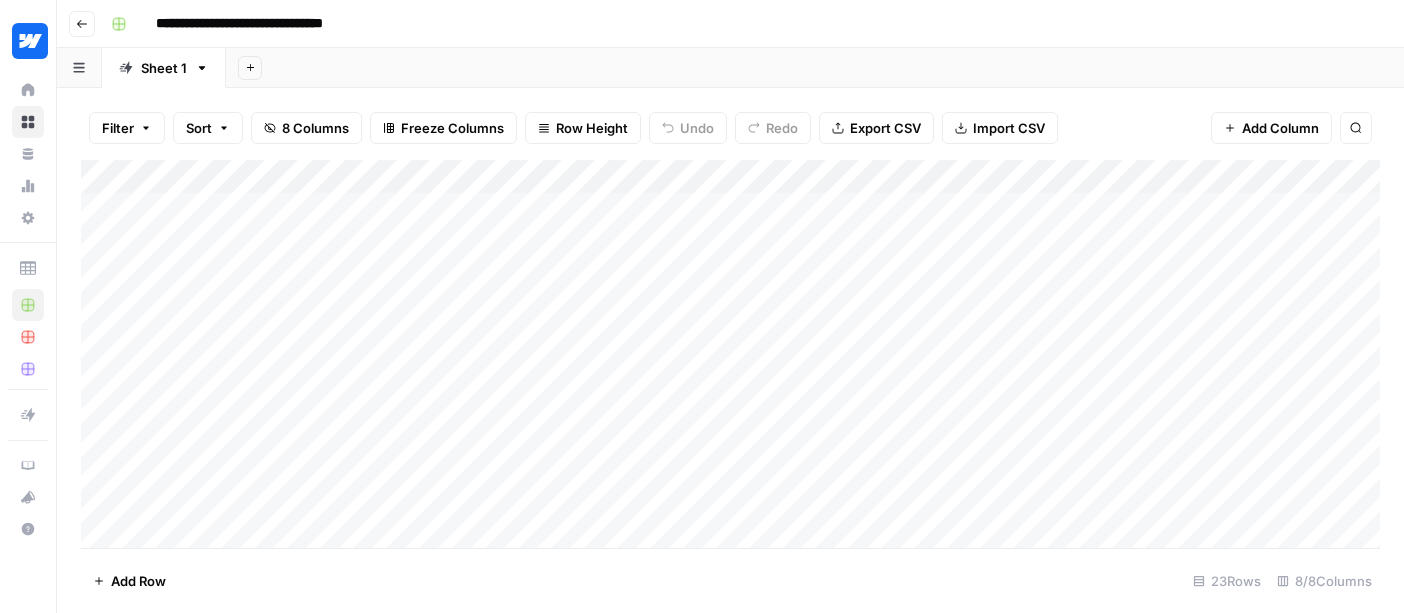 click on "Add Column" at bounding box center [730, 354] 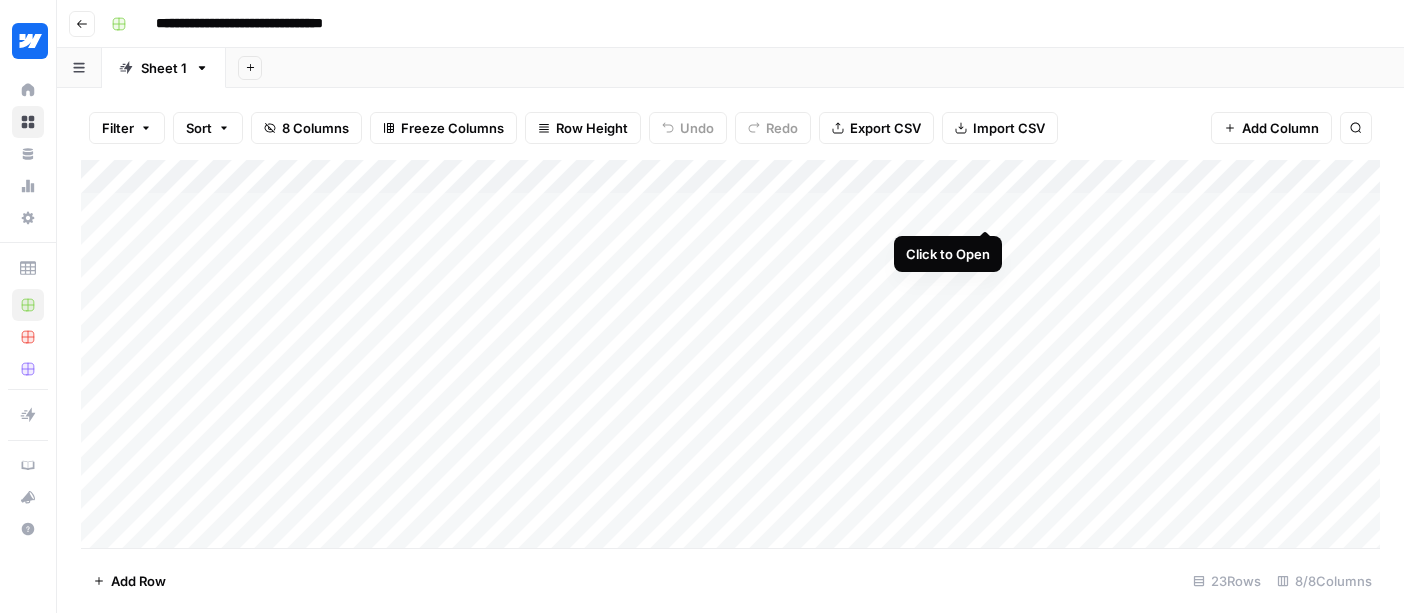 click on "Add Column" at bounding box center (730, 354) 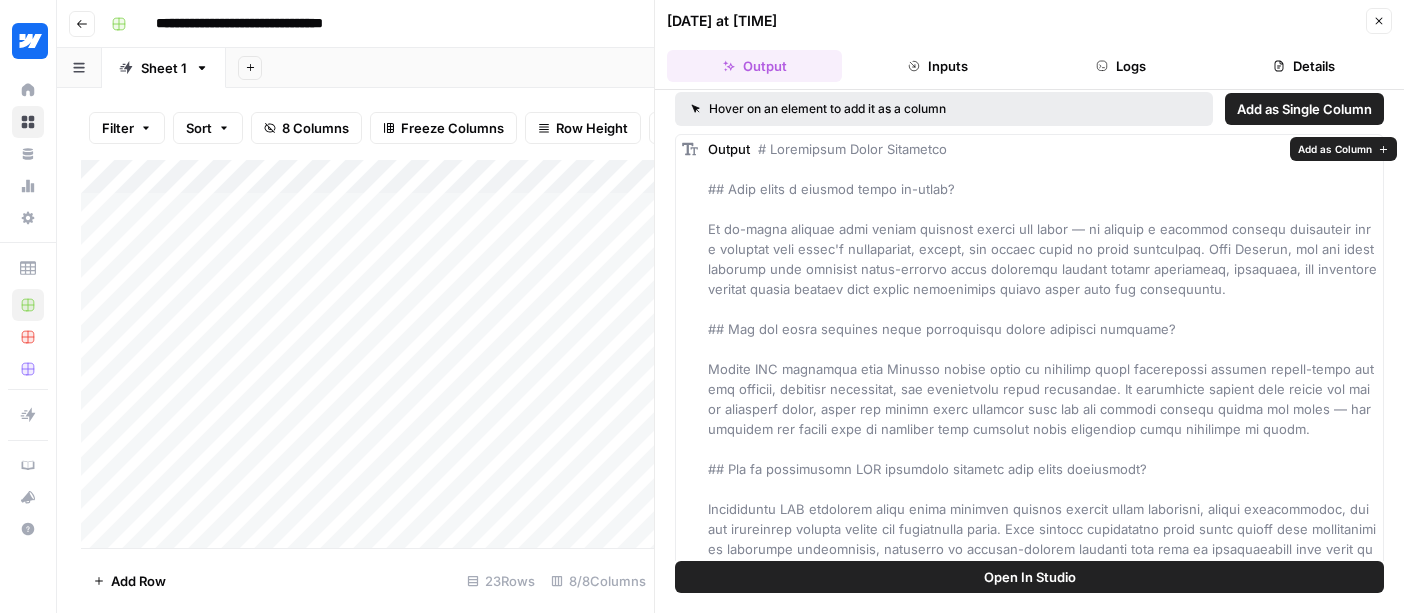 scroll, scrollTop: 0, scrollLeft: 0, axis: both 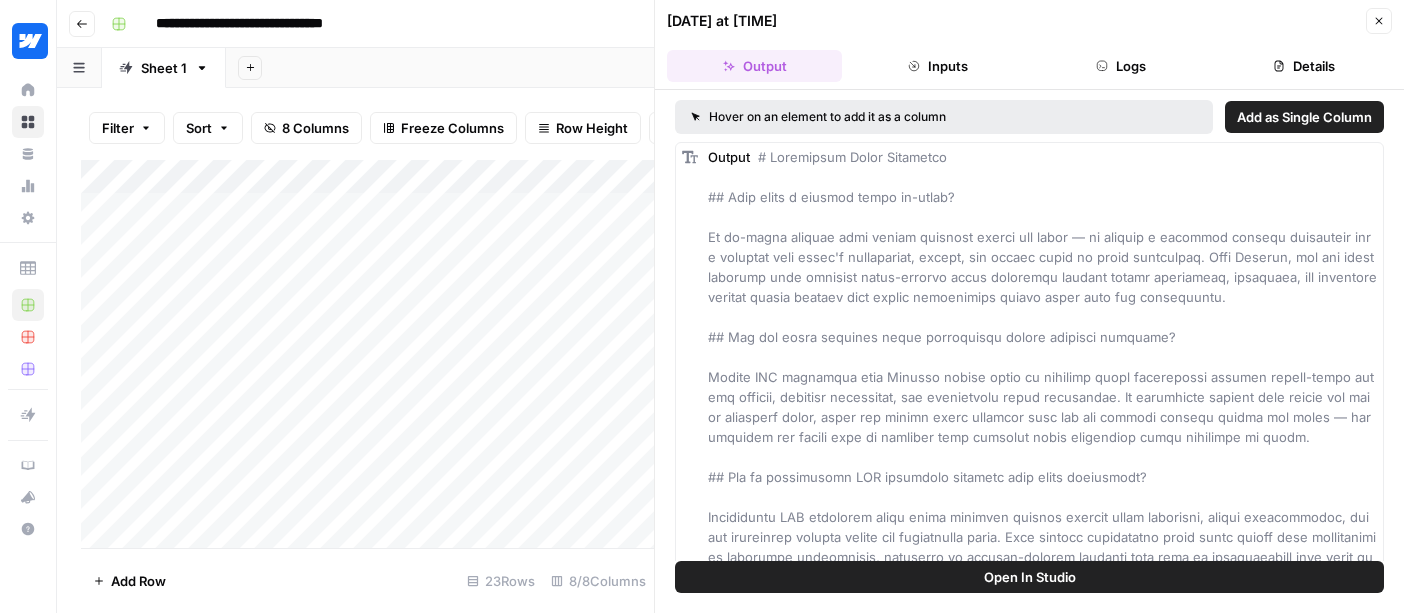 click on "**********" at bounding box center (743, 24) 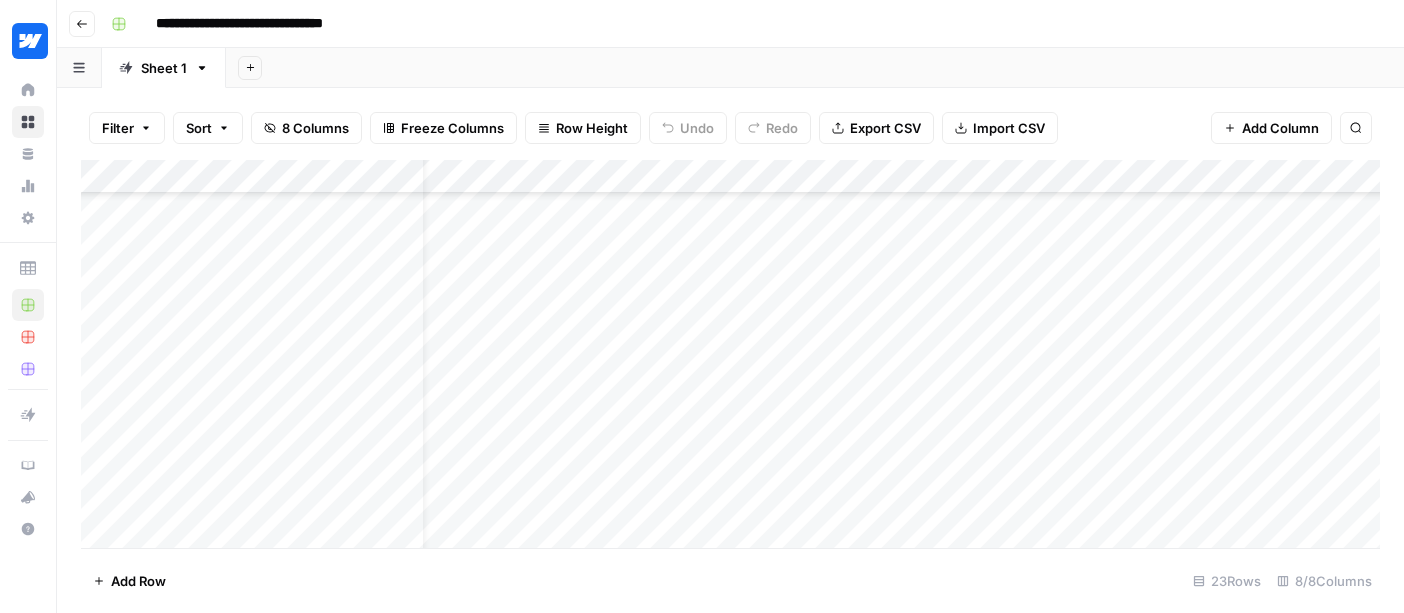 scroll, scrollTop: 121, scrollLeft: 0, axis: vertical 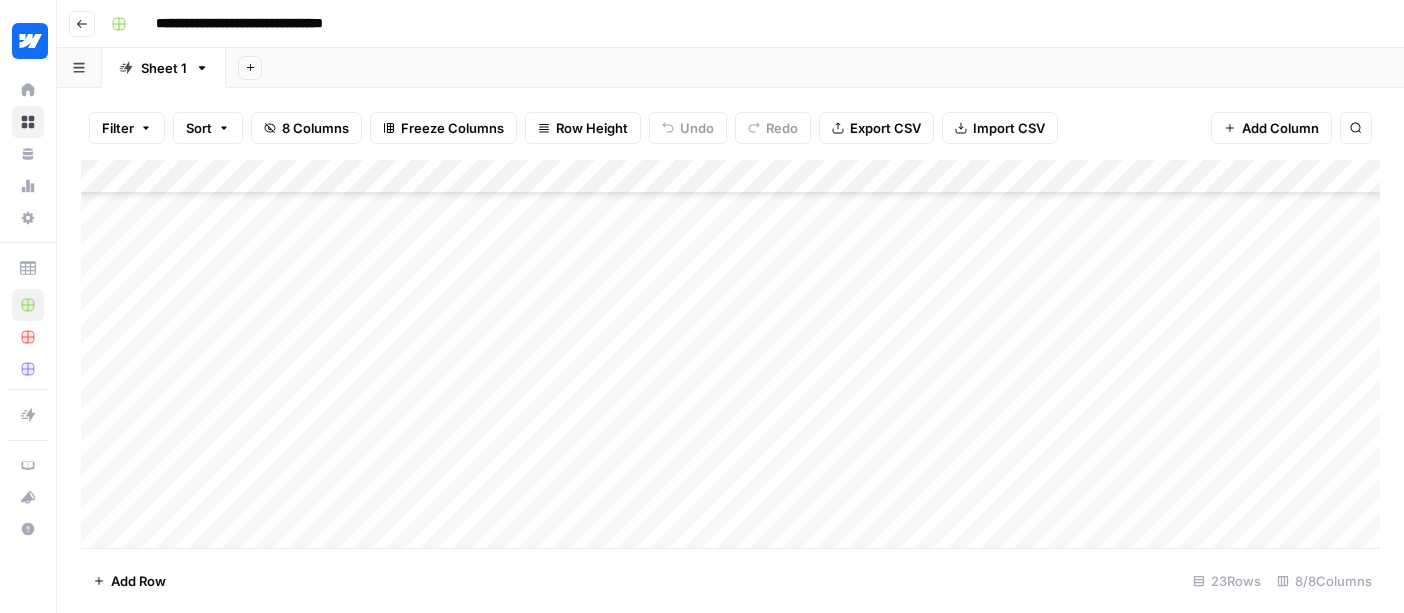 click 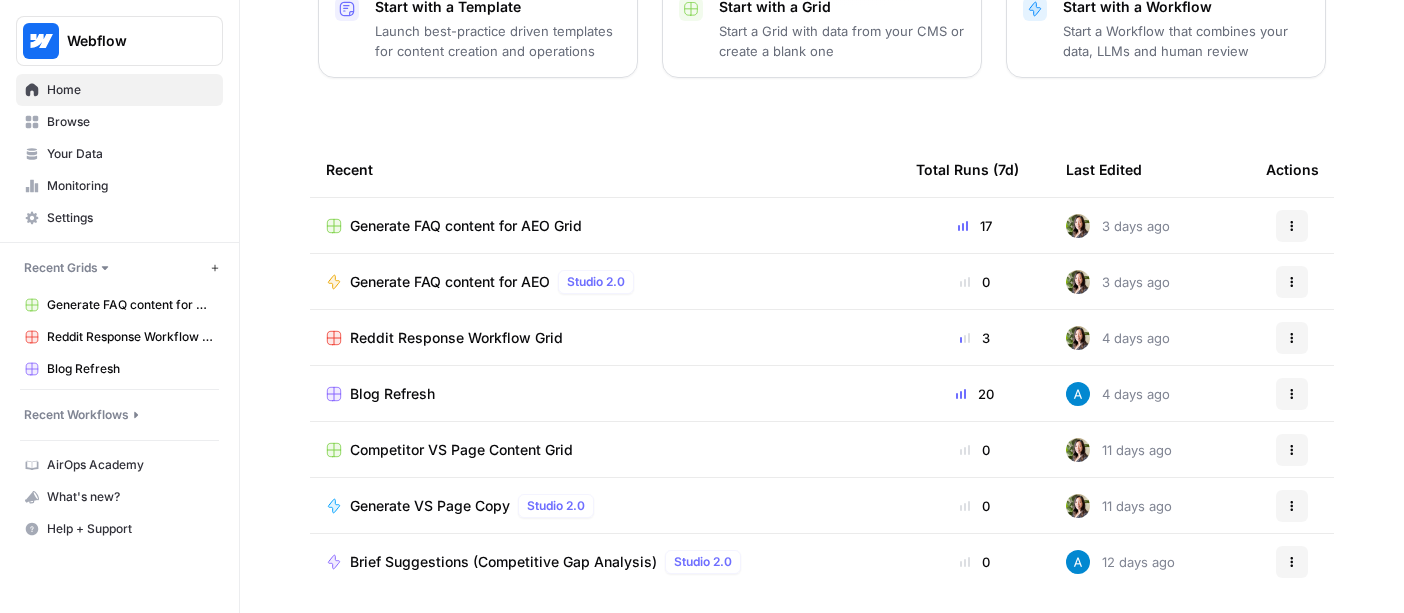 scroll, scrollTop: 307, scrollLeft: 0, axis: vertical 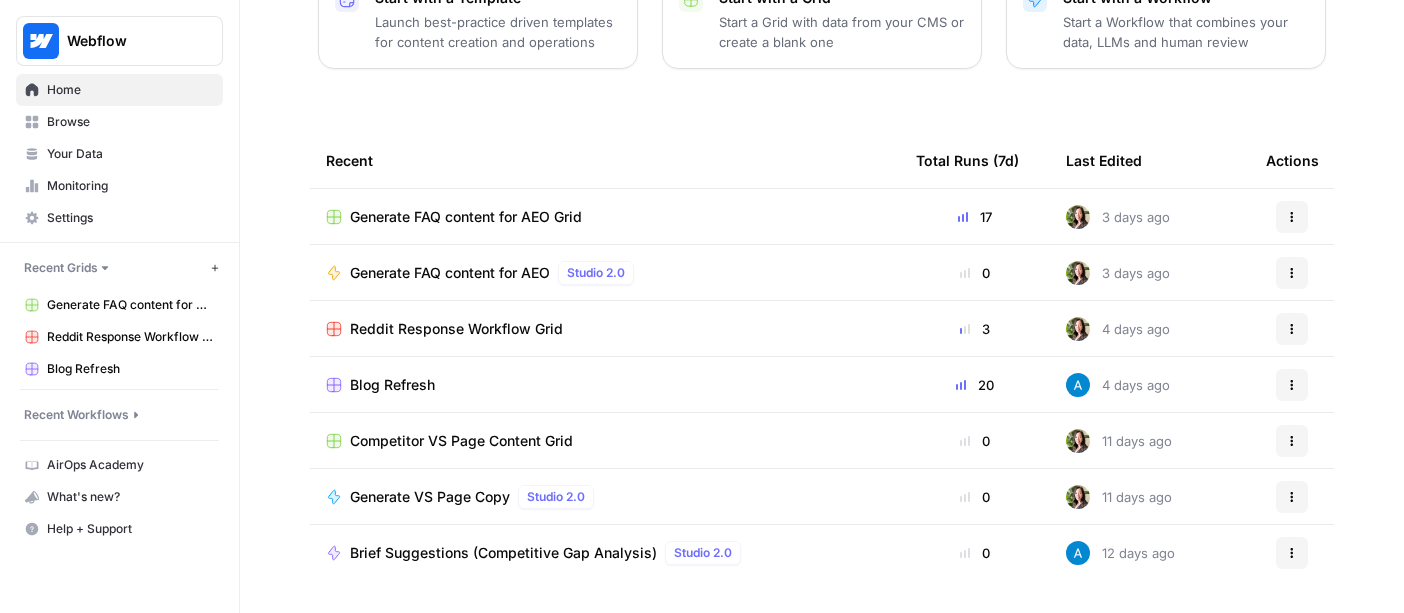 click on "Blog Refresh" at bounding box center [392, 385] 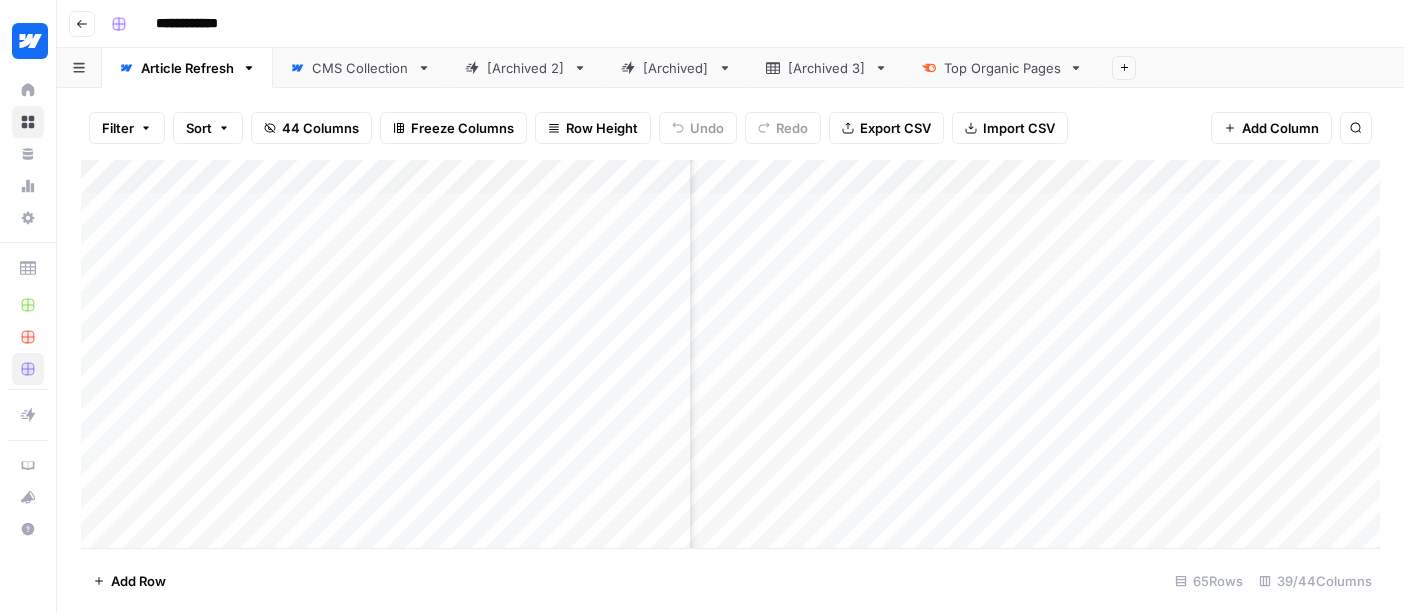 scroll, scrollTop: 0, scrollLeft: 3709, axis: horizontal 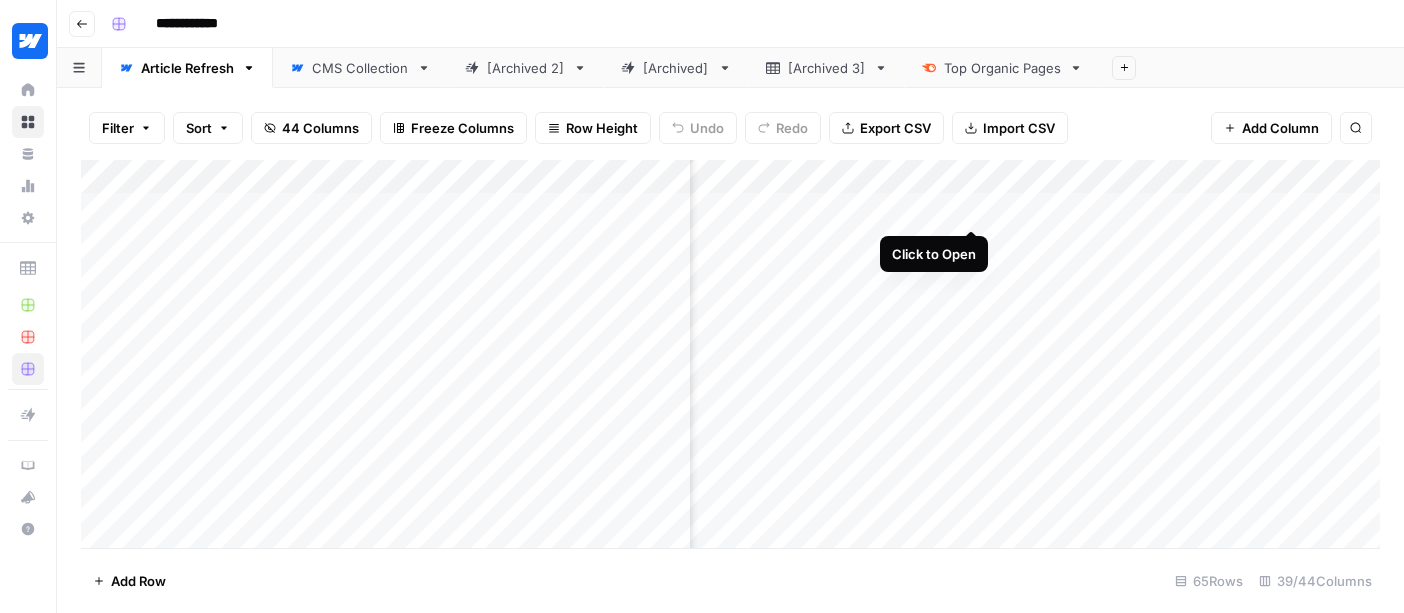 click on "Add Column" at bounding box center [730, 354] 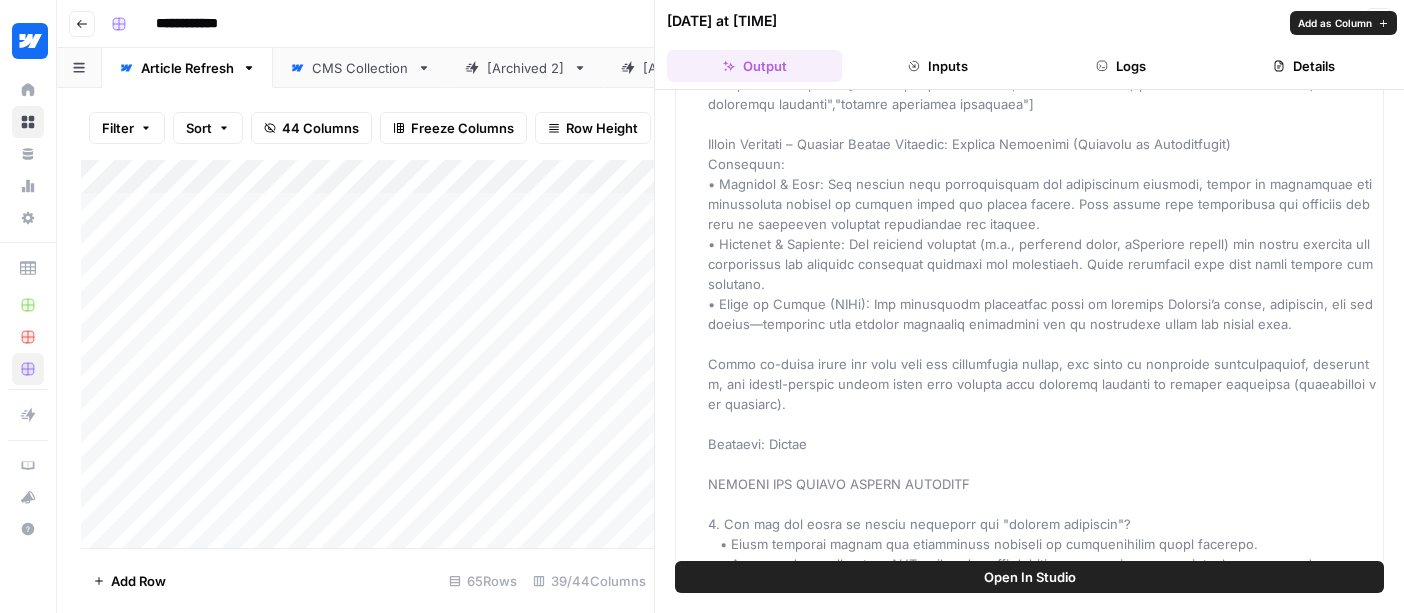 scroll, scrollTop: 0, scrollLeft: 0, axis: both 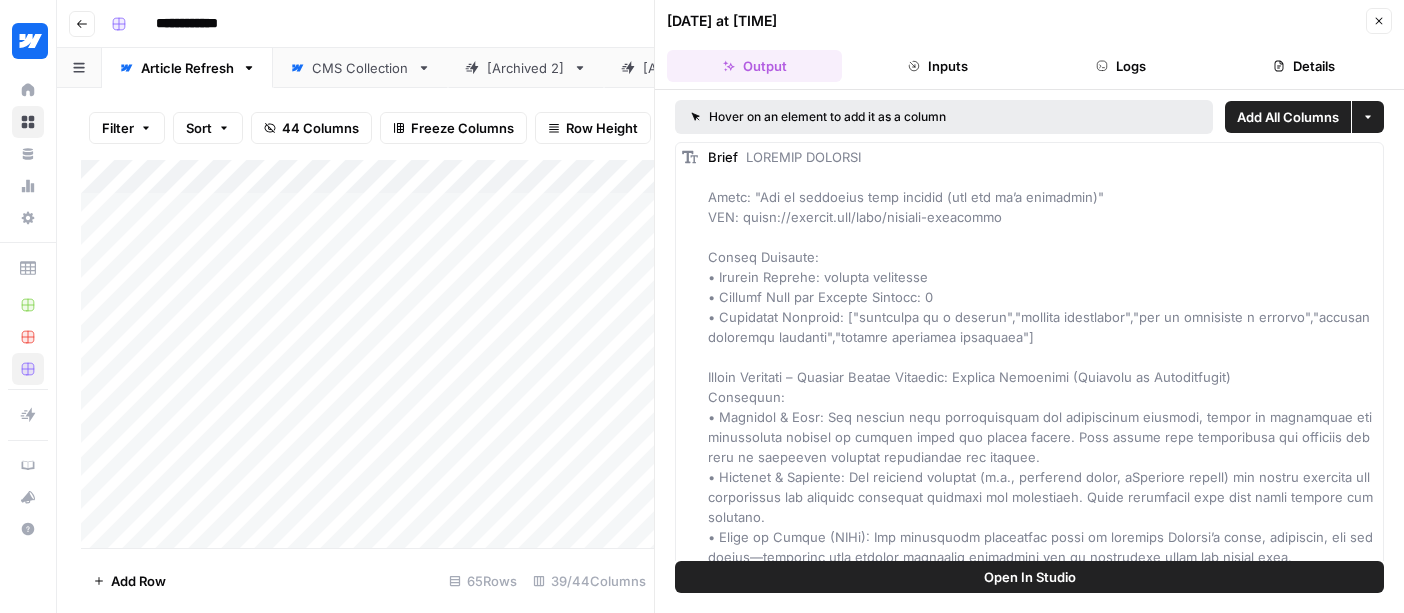 click on "Filter Sort 44 Columns Freeze Columns Row Height Undo Redo Export CSV Import CSV Add Column Search" at bounding box center (367, 128) 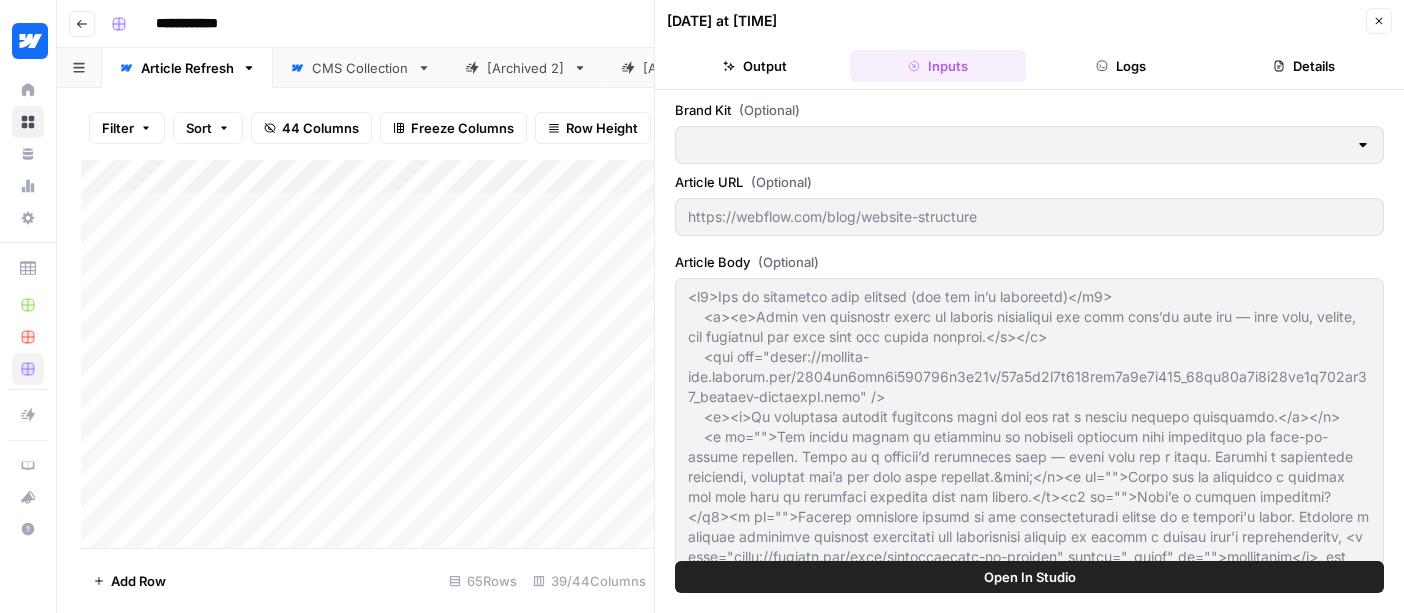 type on "Webflow" 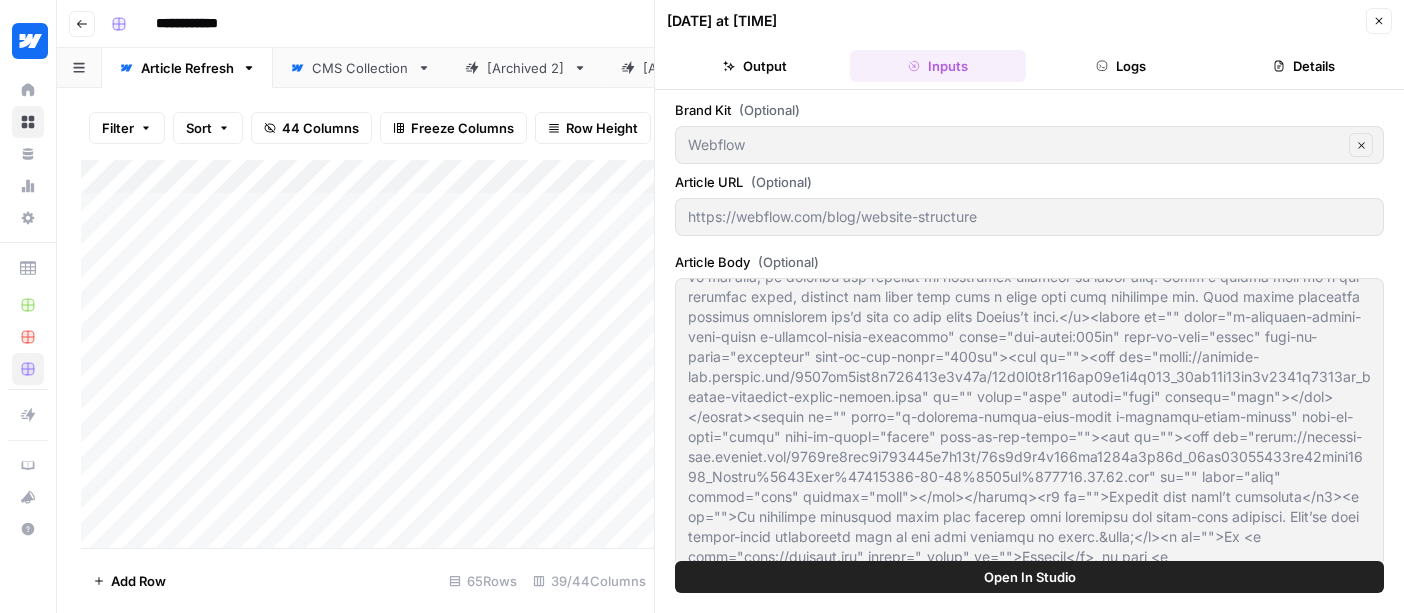 scroll, scrollTop: 2980, scrollLeft: 0, axis: vertical 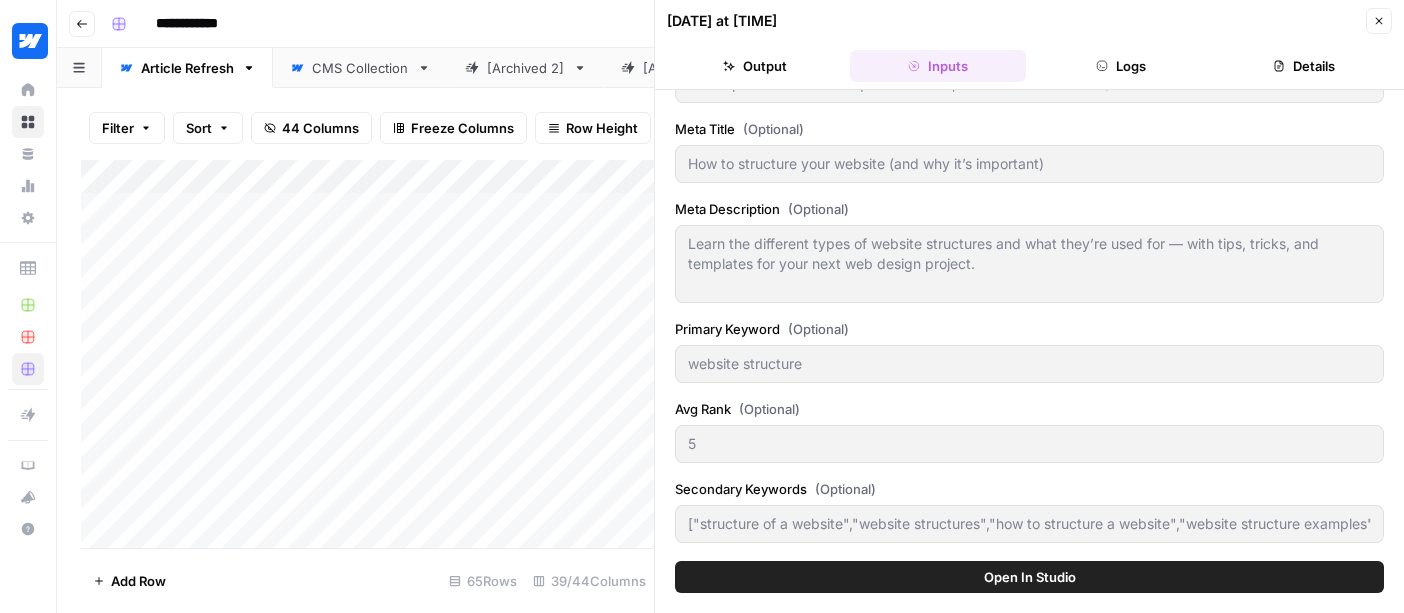click on "**********" at bounding box center (743, 24) 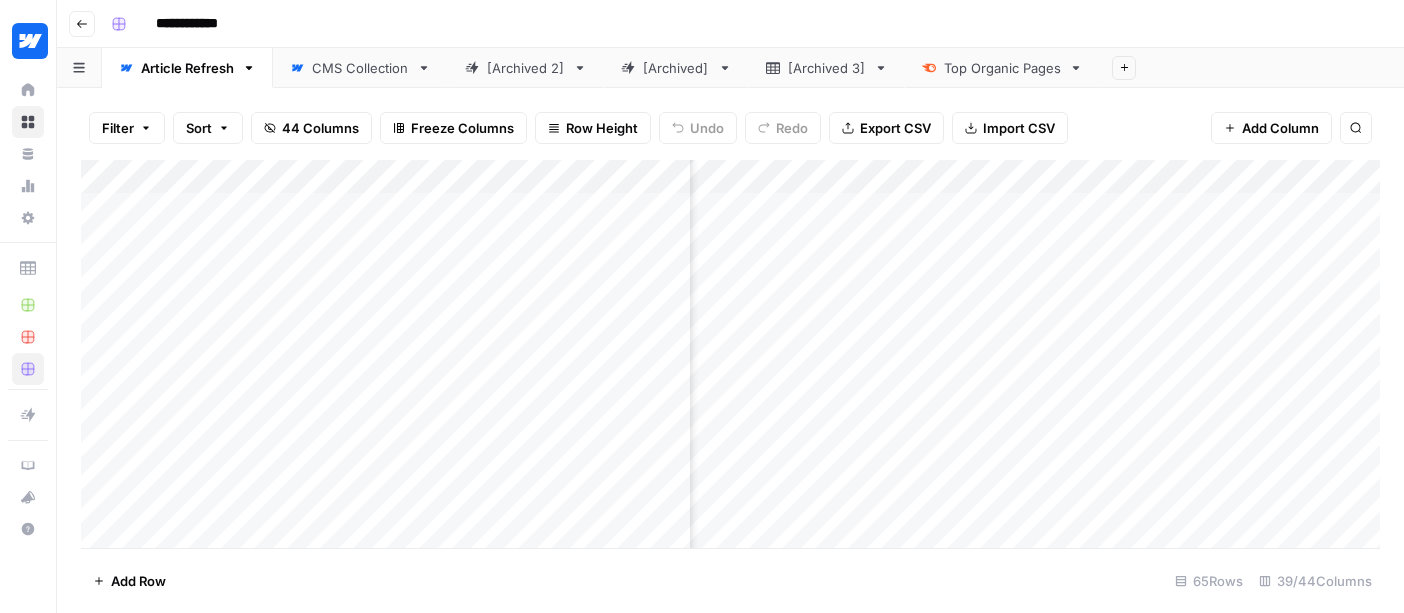 scroll, scrollTop: 0, scrollLeft: 6774, axis: horizontal 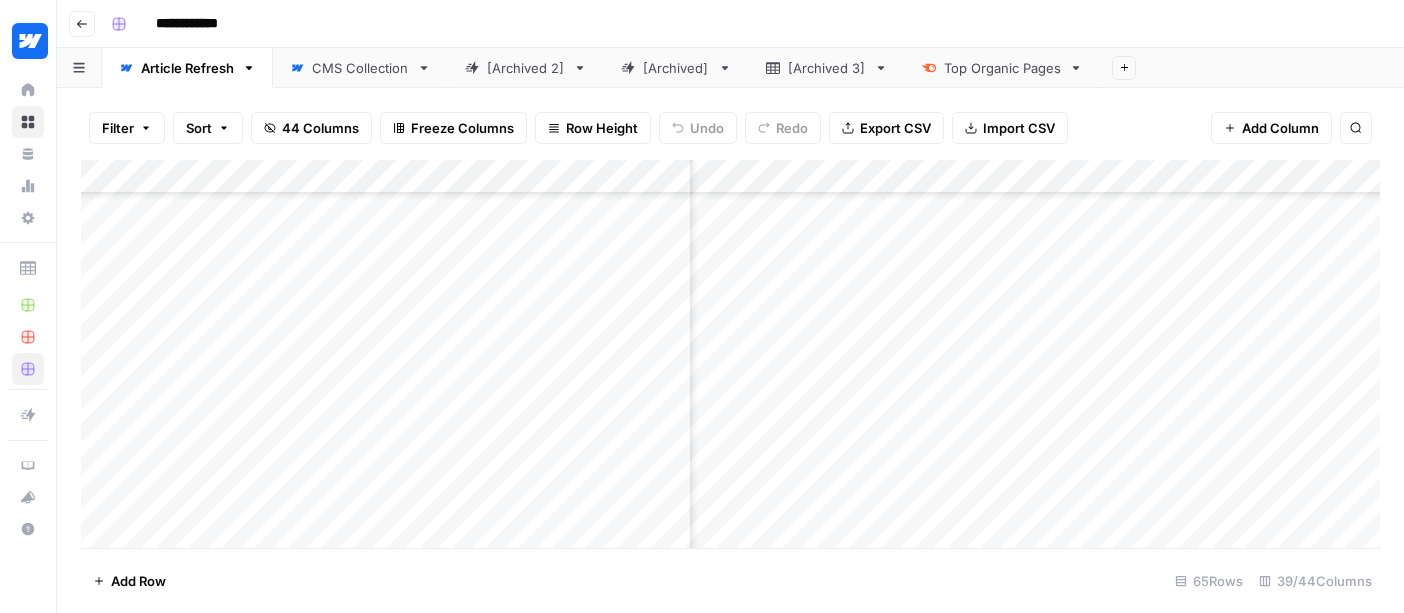 click on "Go back" at bounding box center (82, 24) 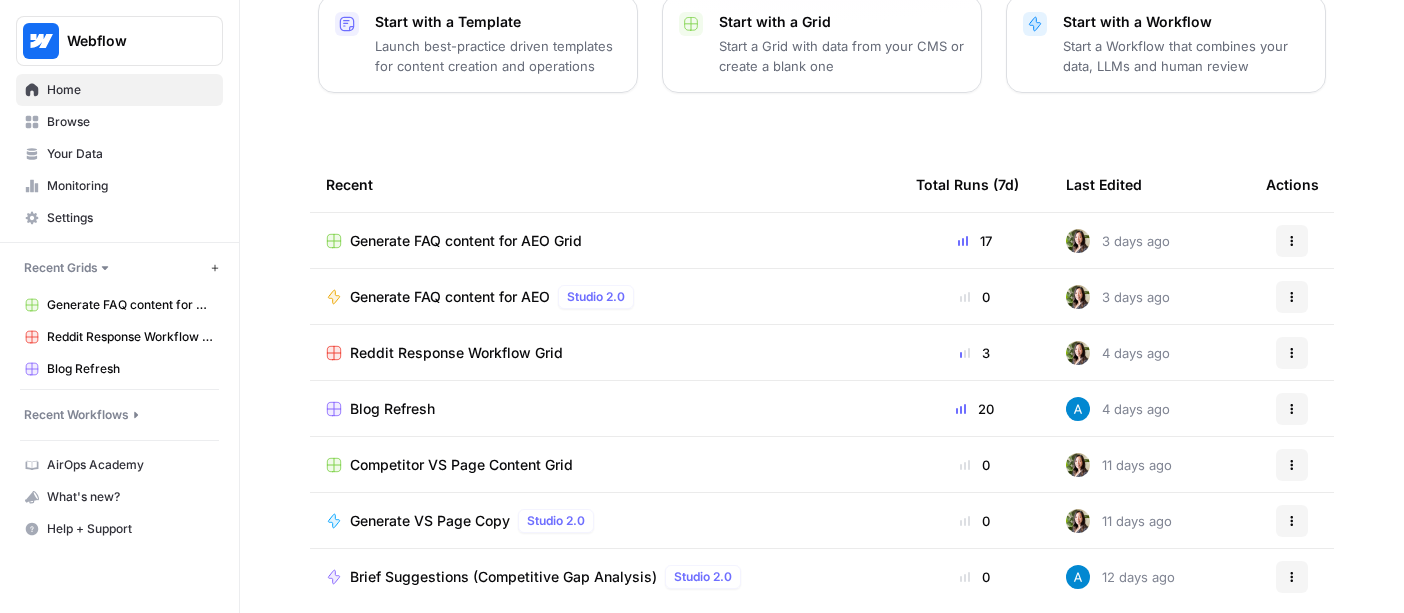scroll, scrollTop: 286, scrollLeft: 0, axis: vertical 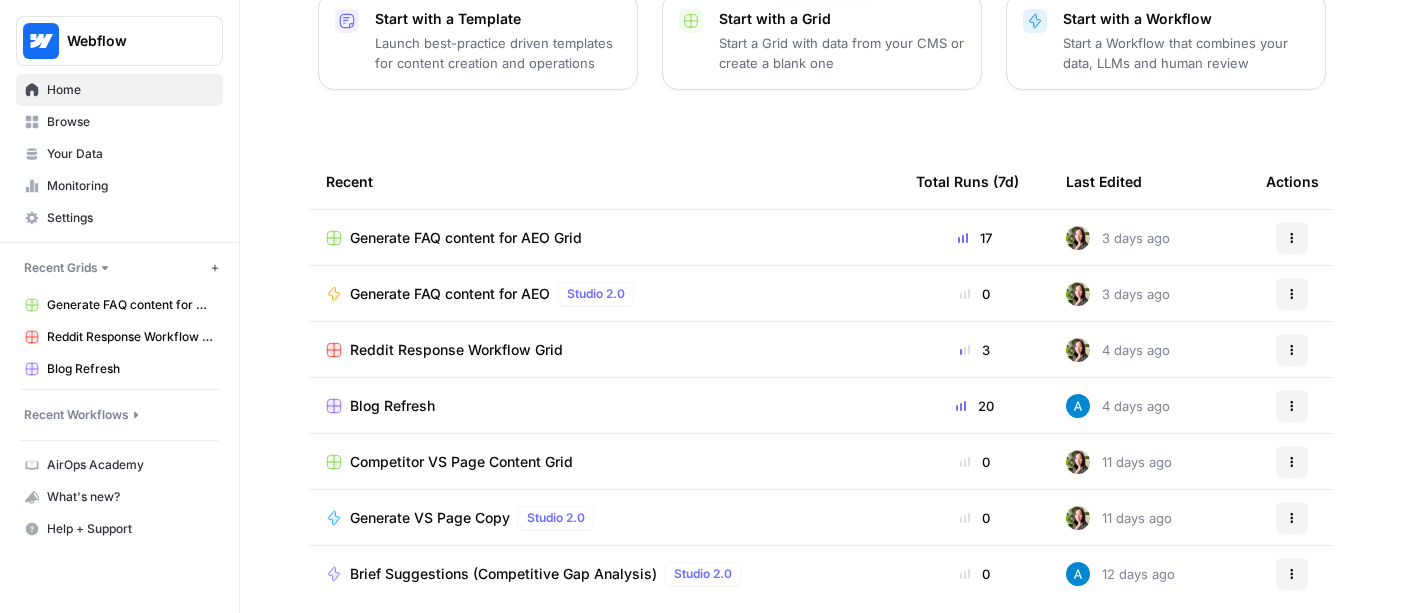 click on "Generate FAQ content for AEO Grid" at bounding box center (466, 238) 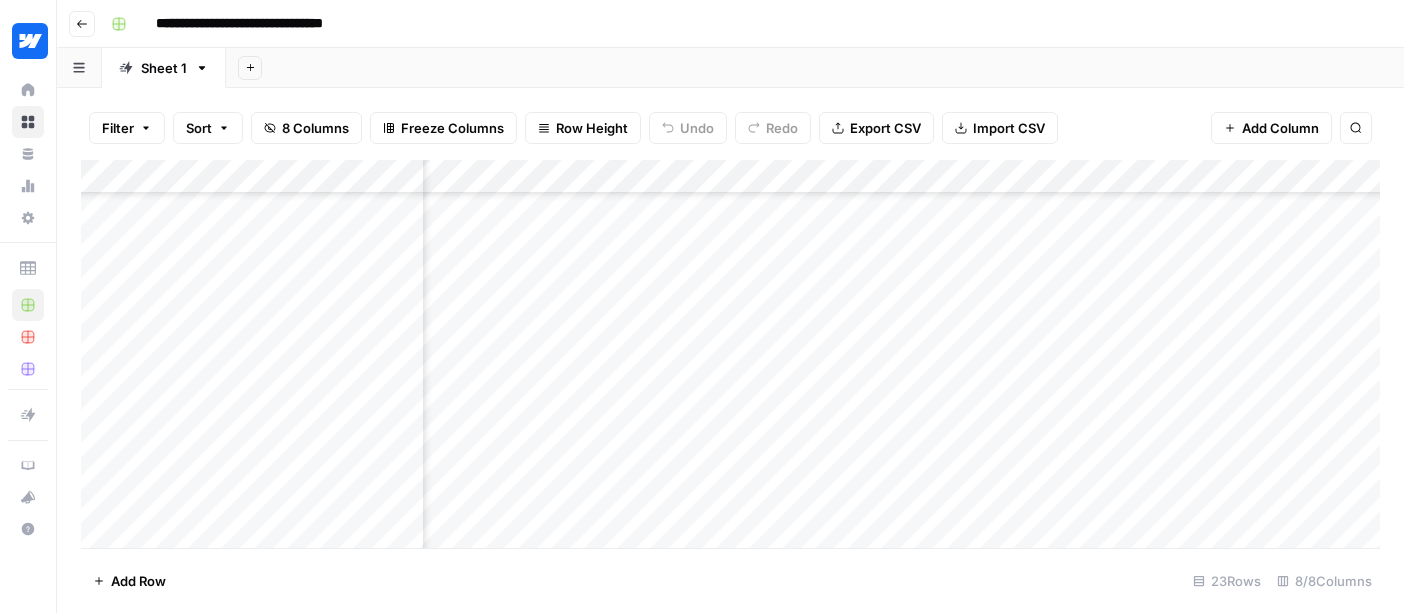 scroll, scrollTop: 0, scrollLeft: 214, axis: horizontal 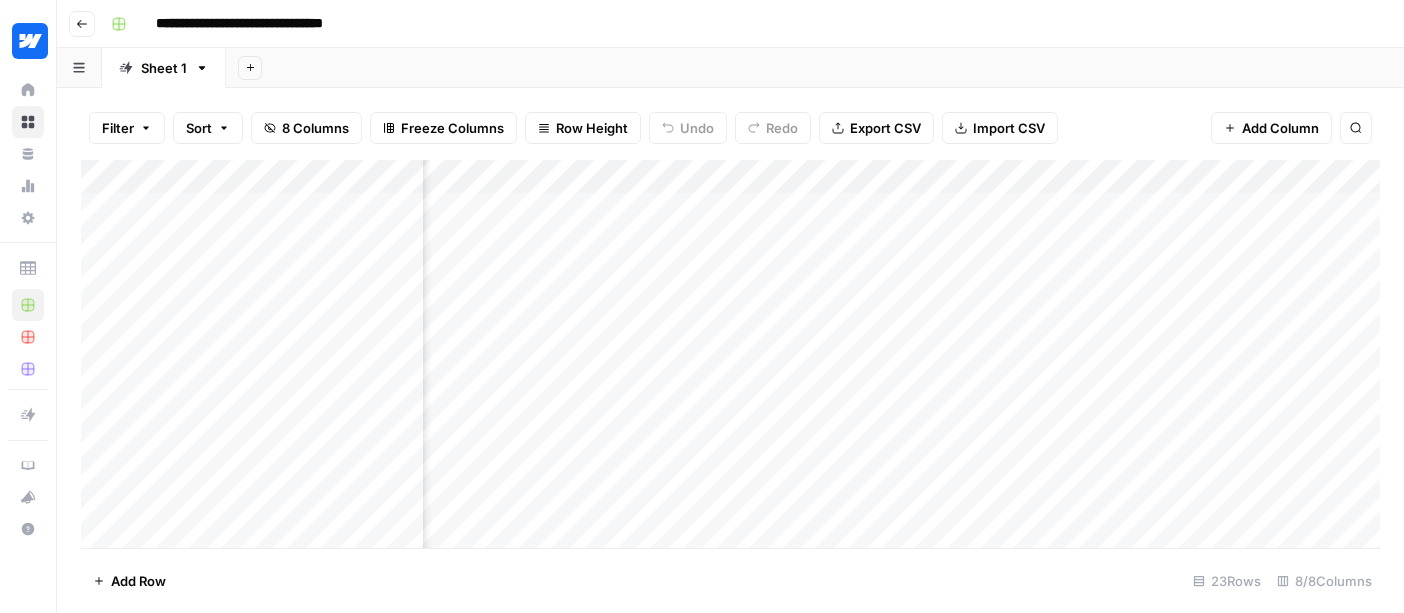 click on "Add Column" at bounding box center (730, 354) 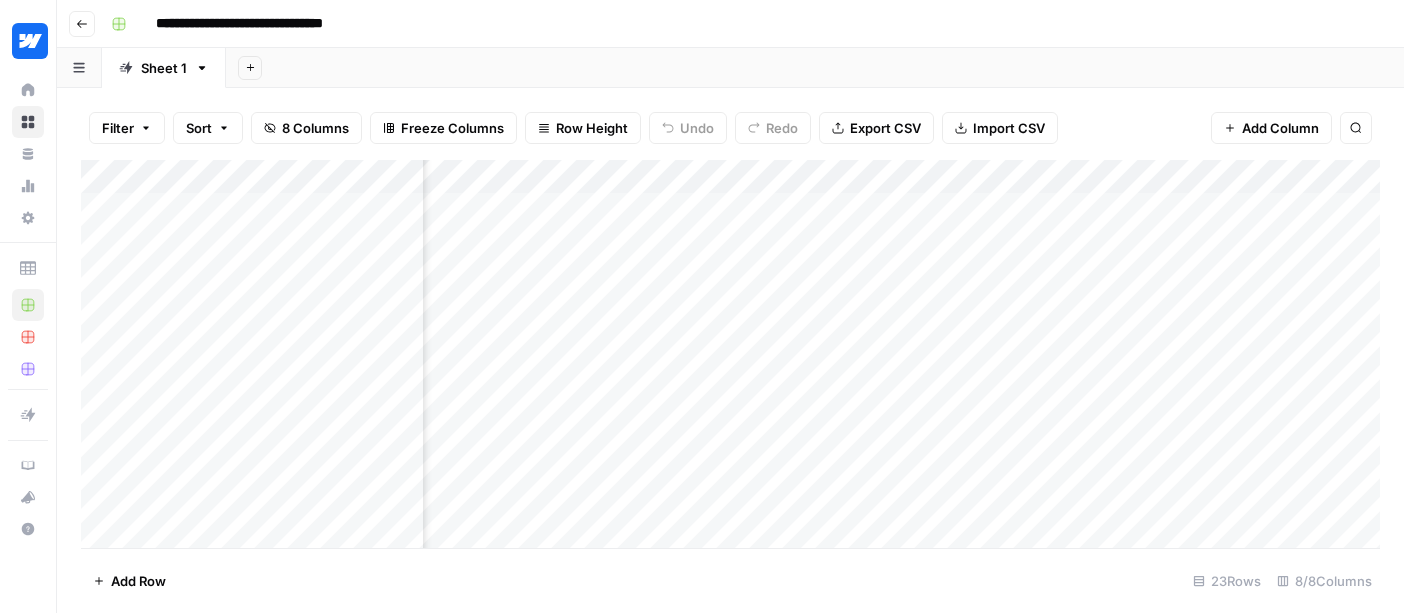 click on "Add Column" at bounding box center (730, 354) 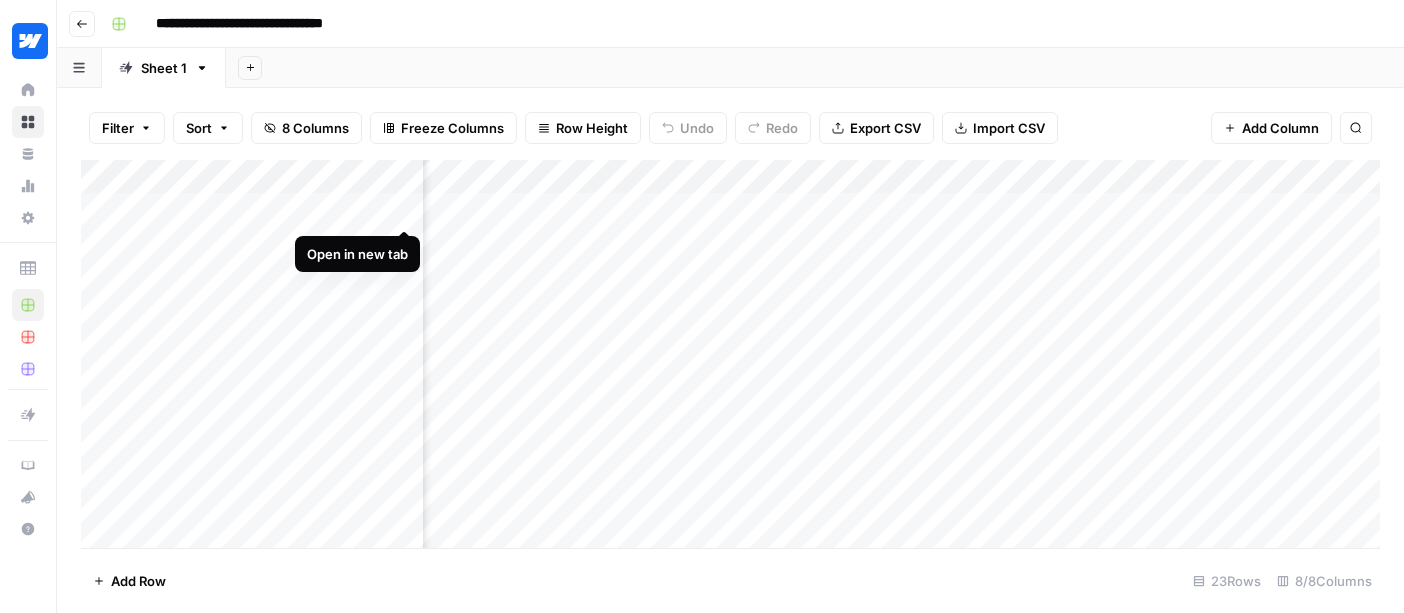 click on "Add Column" at bounding box center (730, 354) 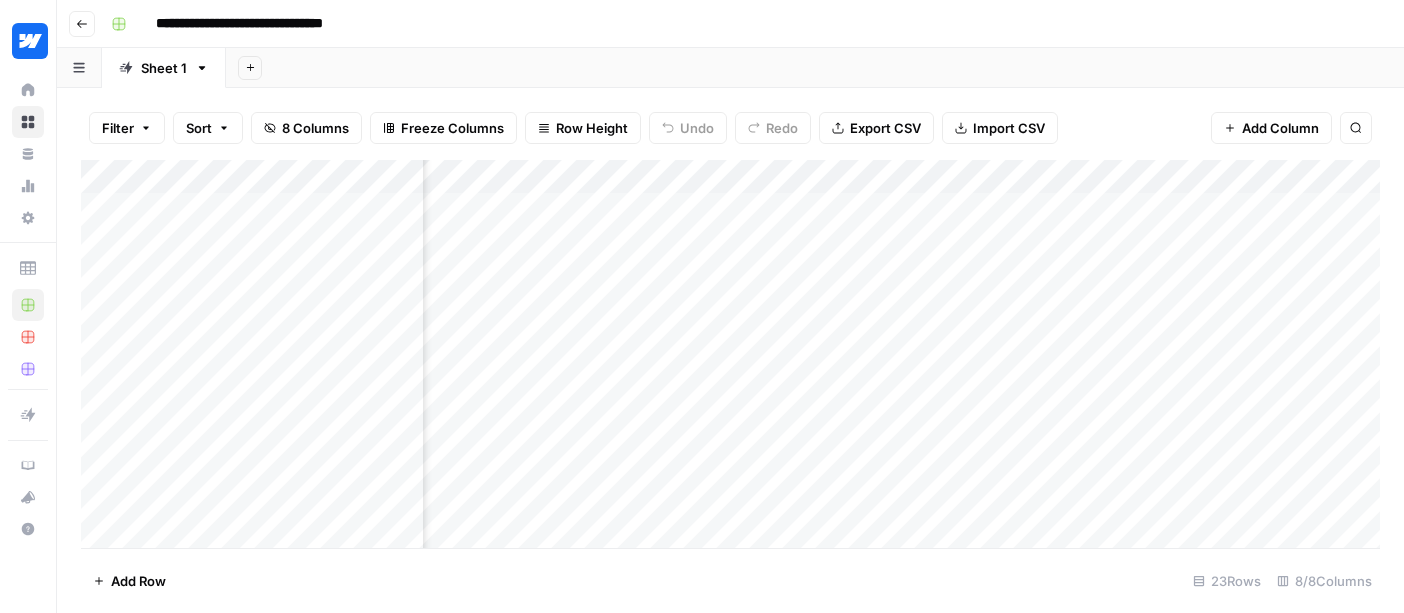 scroll, scrollTop: 0, scrollLeft: 214, axis: horizontal 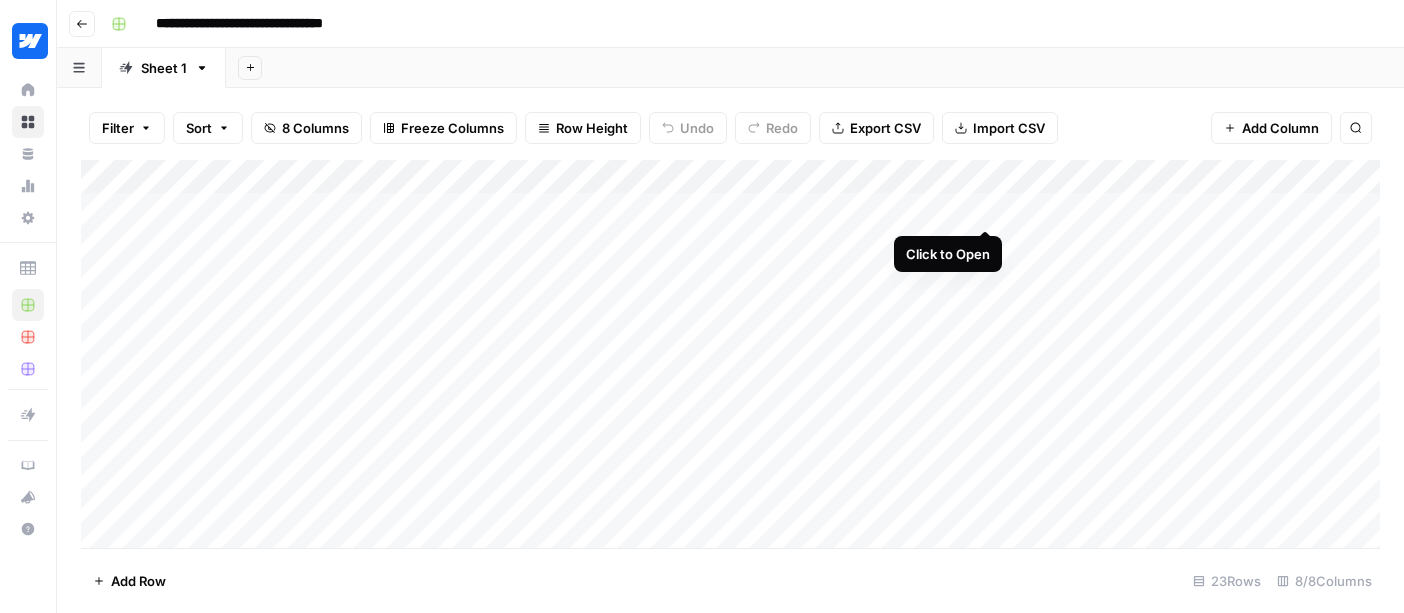click on "Add Column" at bounding box center [730, 354] 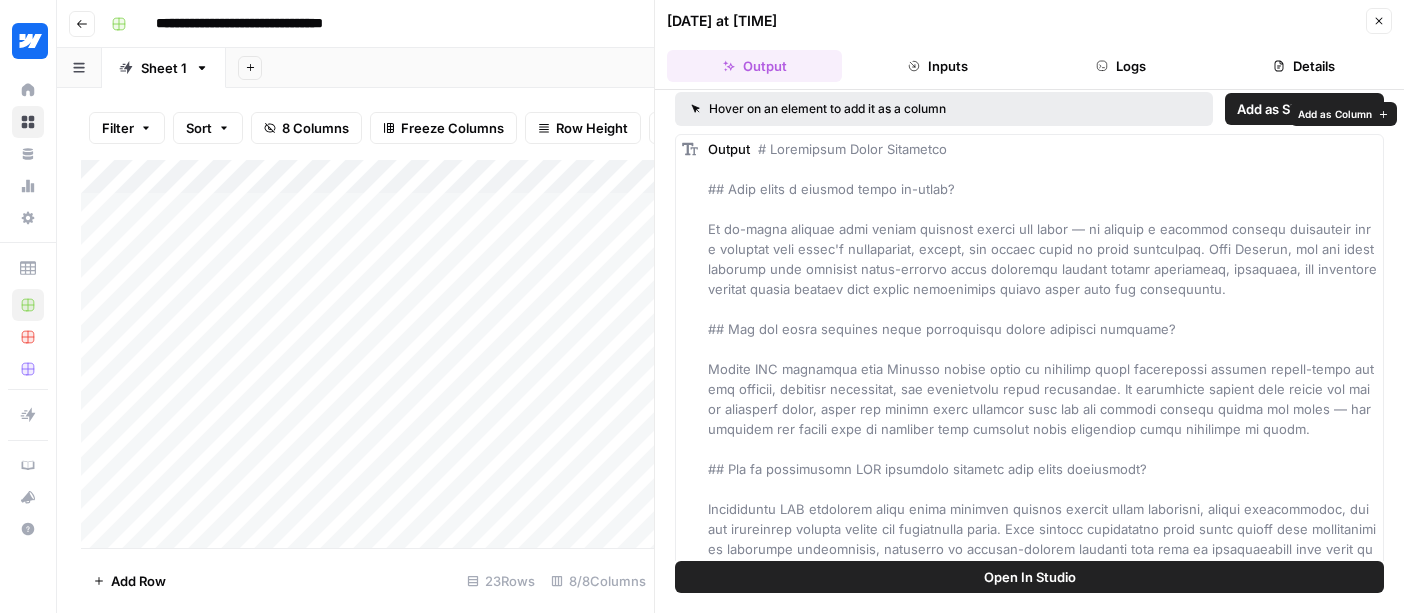 scroll, scrollTop: 0, scrollLeft: 0, axis: both 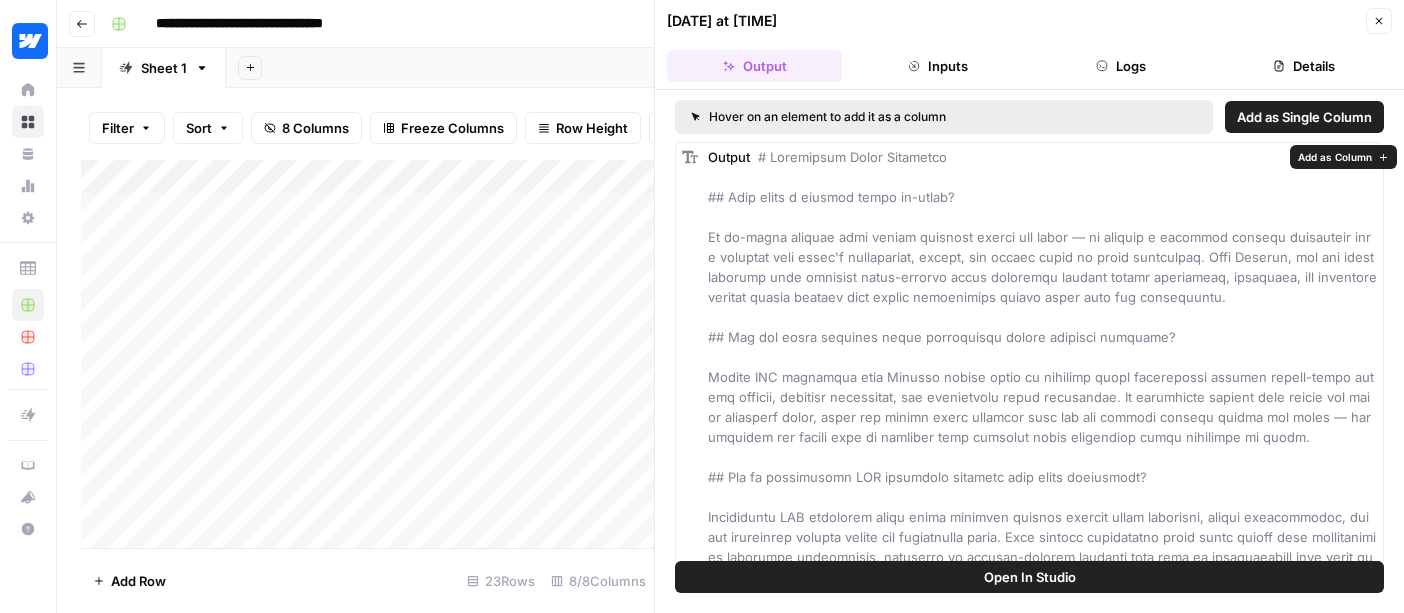 click on "Inputs" at bounding box center [937, 66] 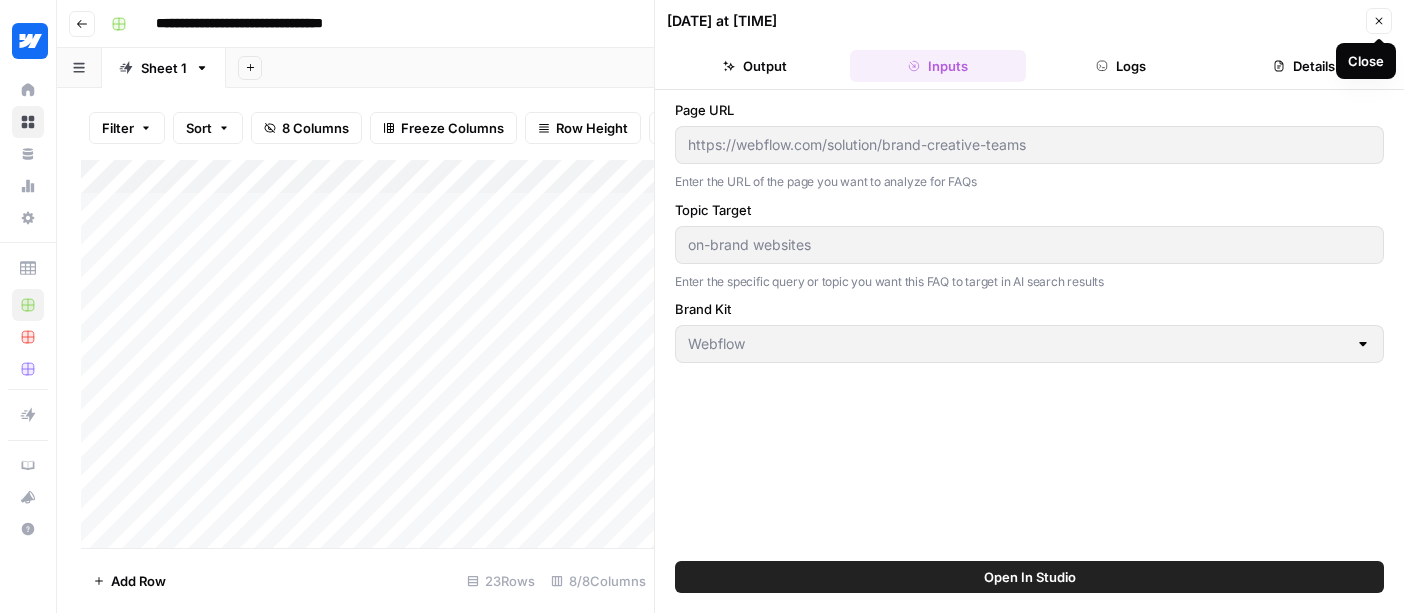 click 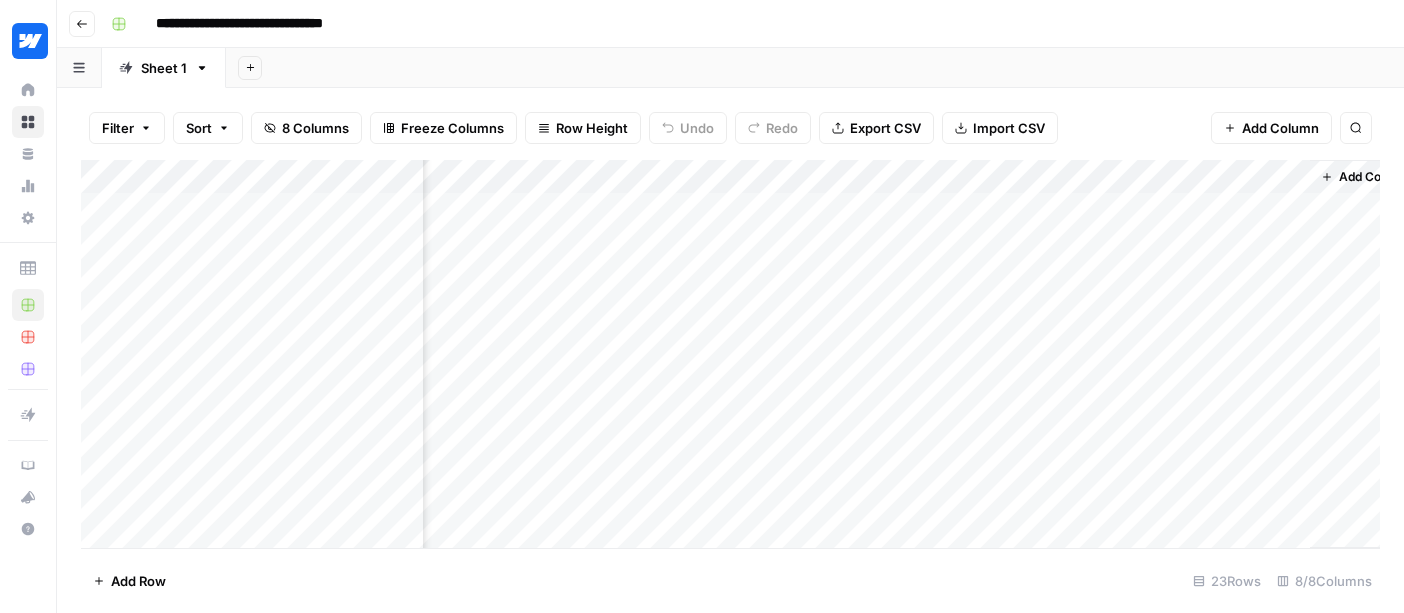 scroll, scrollTop: 0, scrollLeft: 549, axis: horizontal 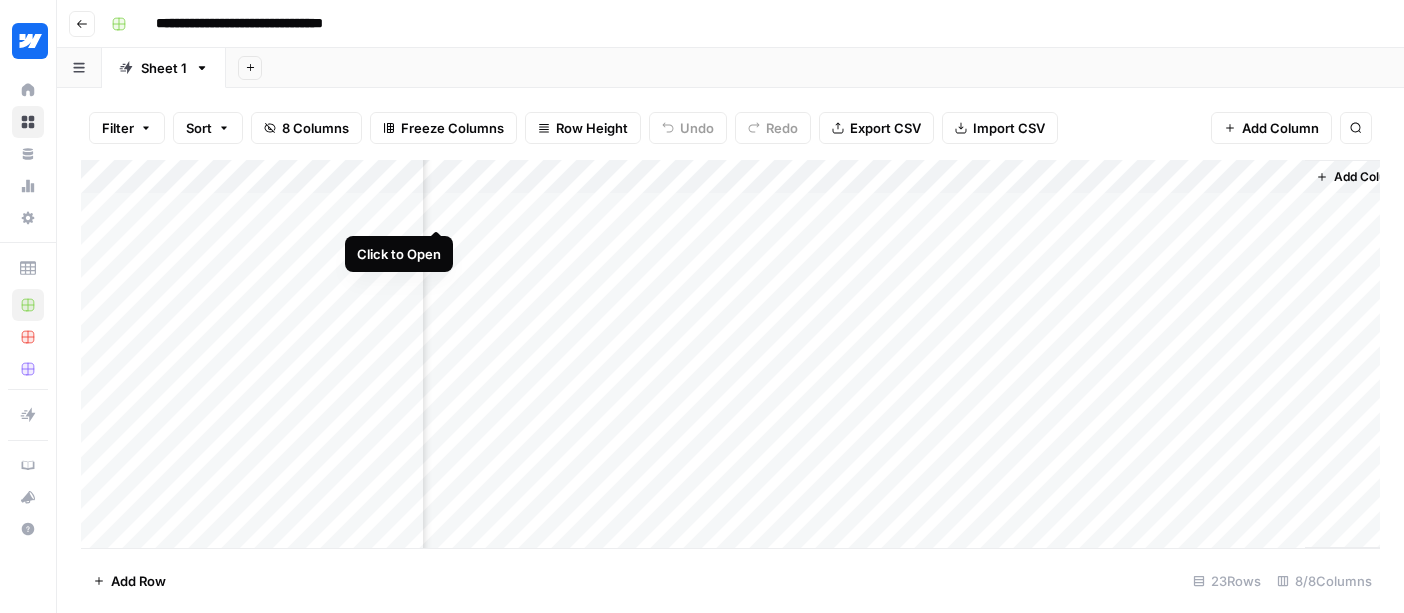 click on "Add Column" at bounding box center [730, 354] 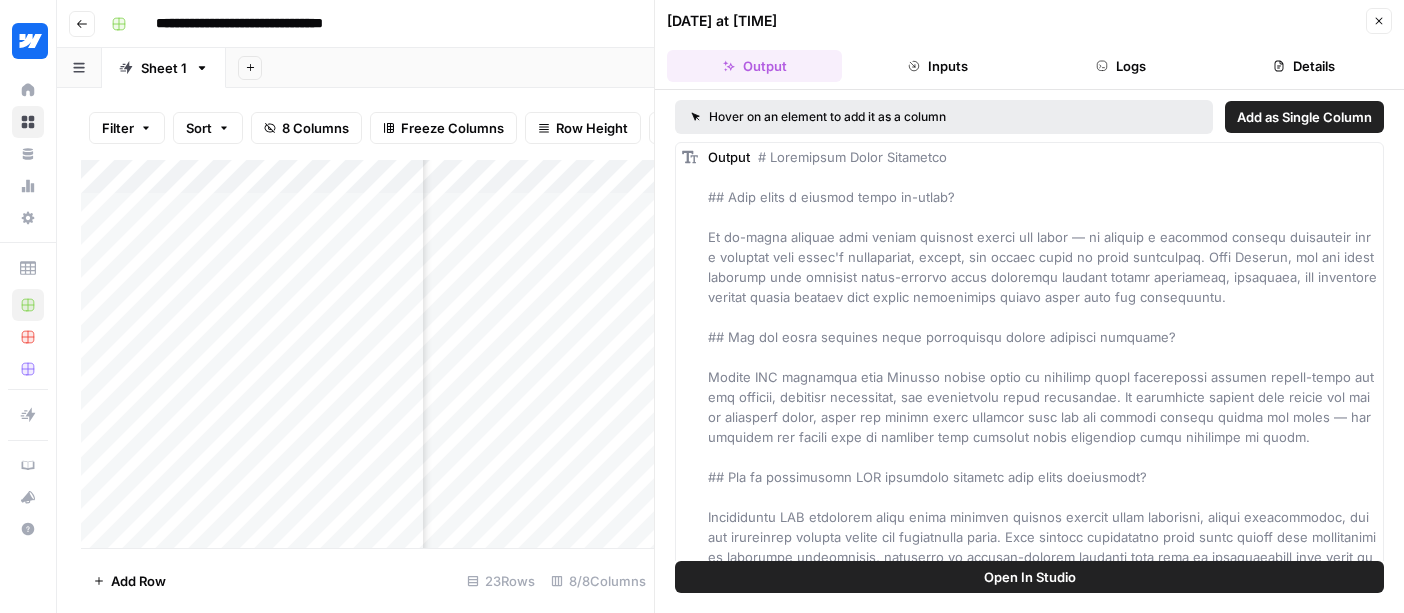 click on "Inputs" at bounding box center (937, 66) 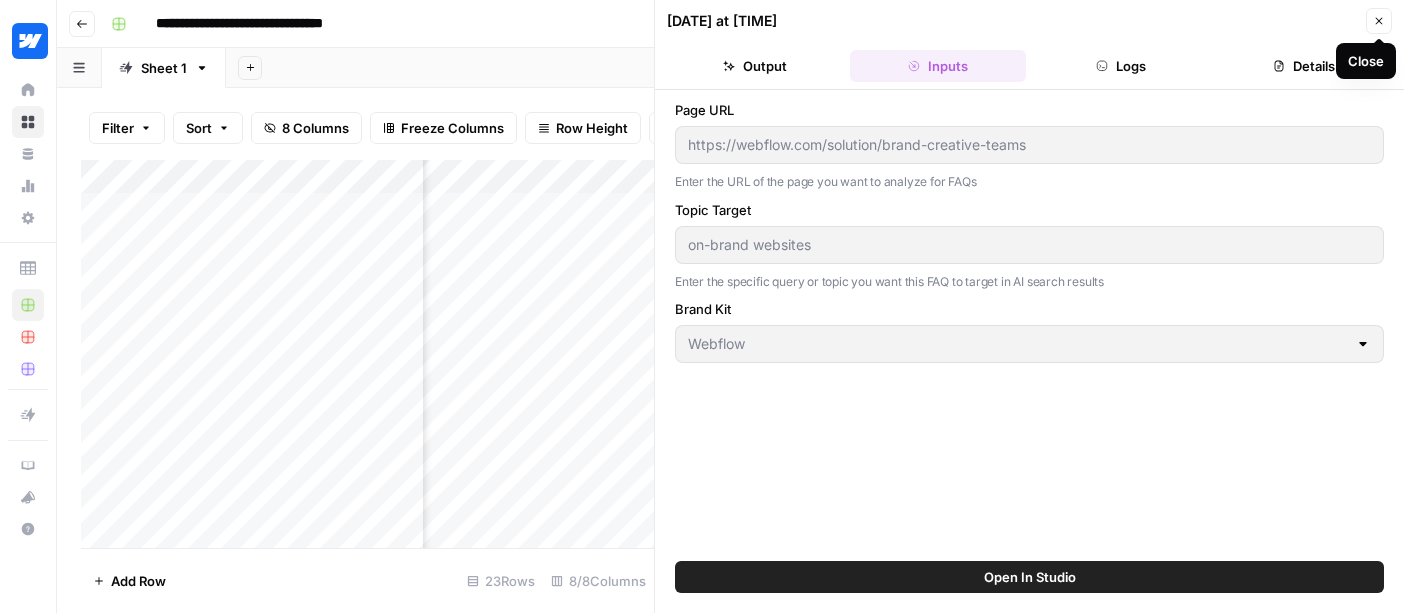 click 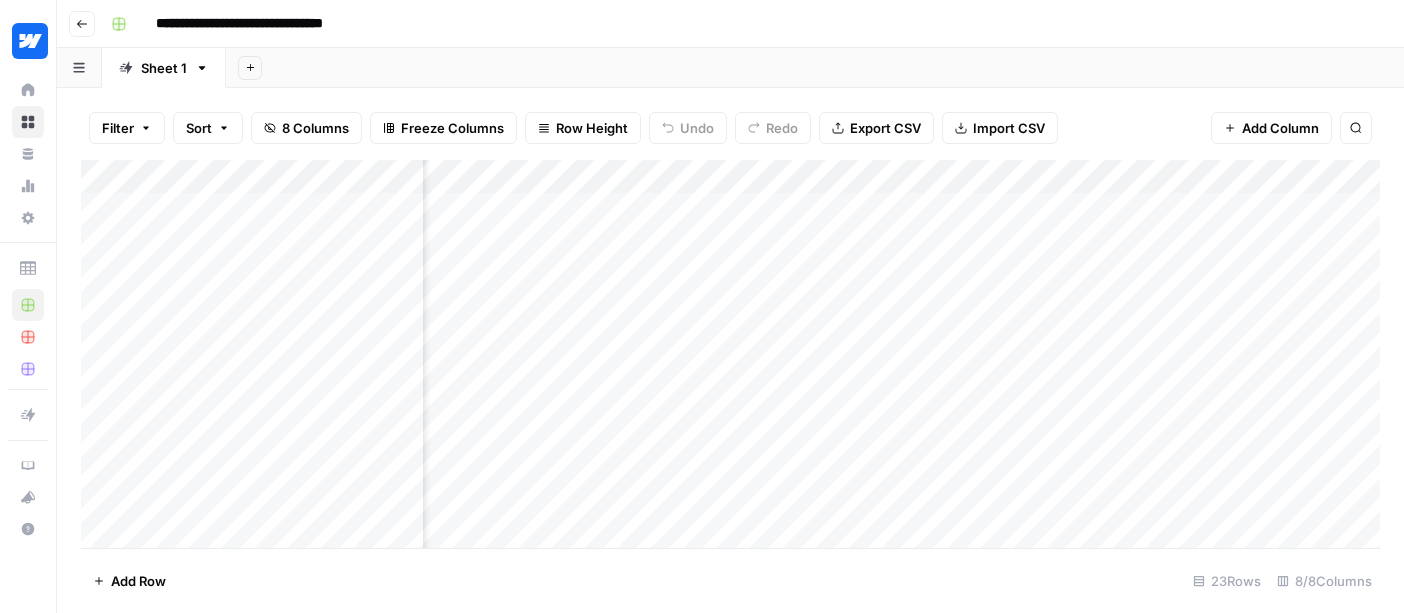 scroll, scrollTop: 0, scrollLeft: 0, axis: both 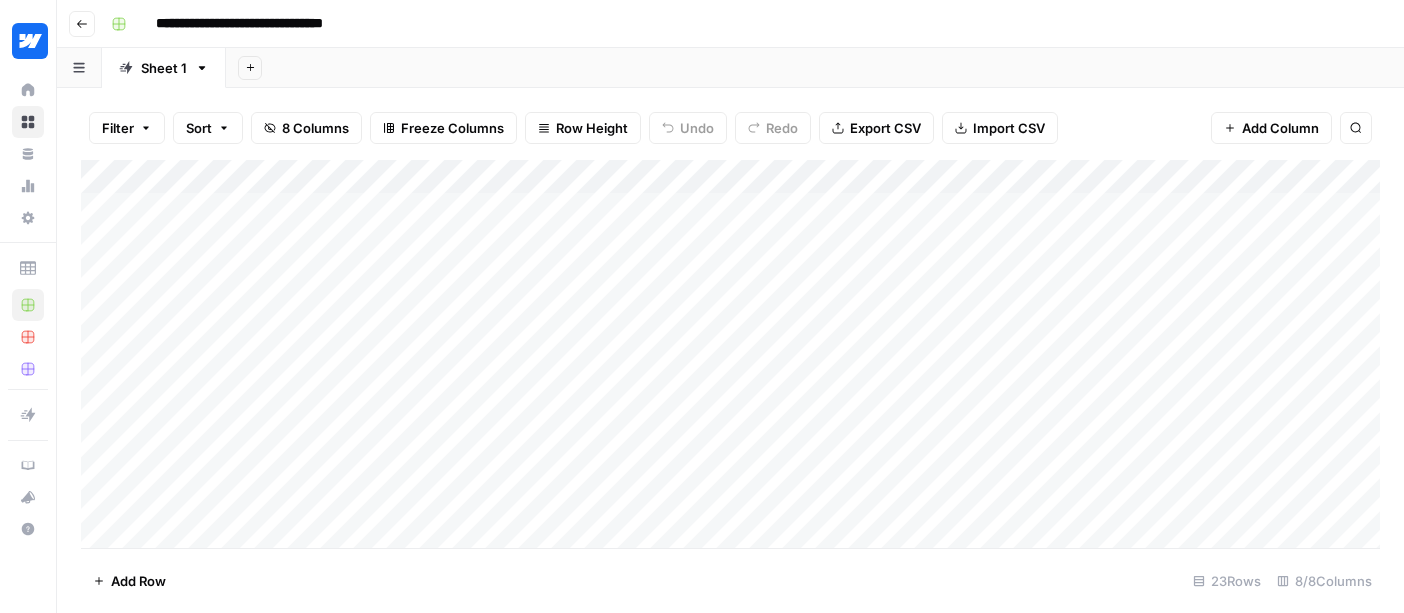 click 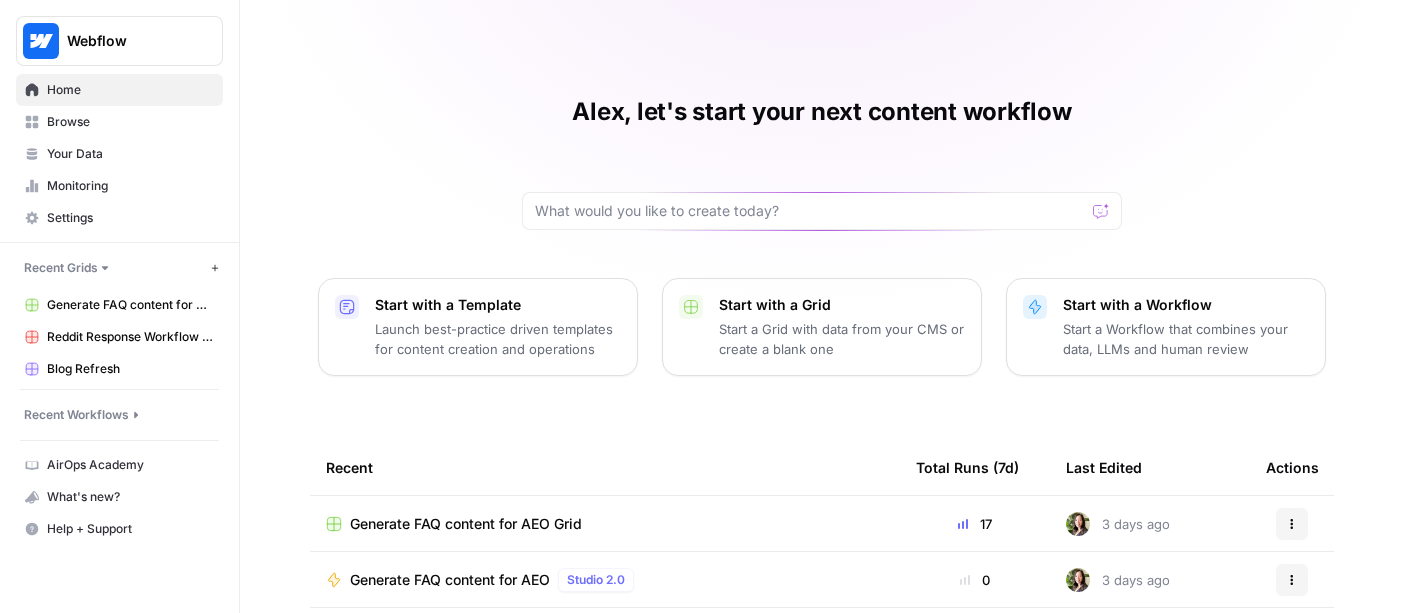 scroll, scrollTop: 85, scrollLeft: 0, axis: vertical 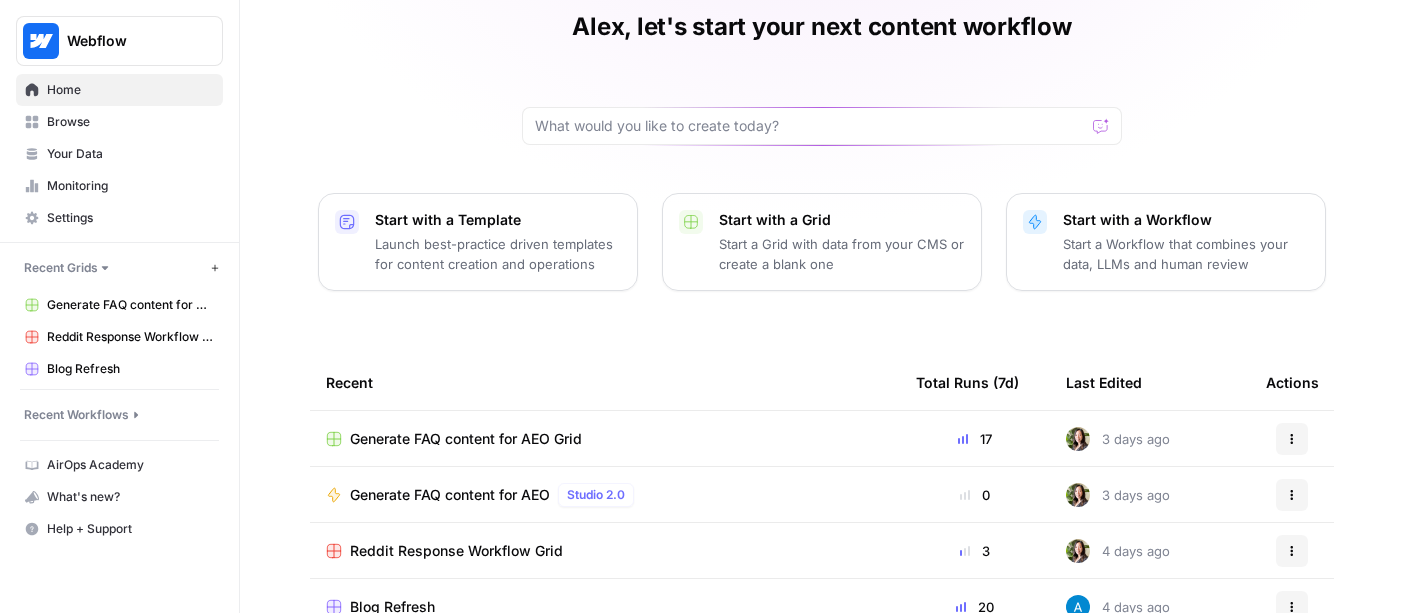 click on "Generate FAQ content for AEO" at bounding box center (450, 495) 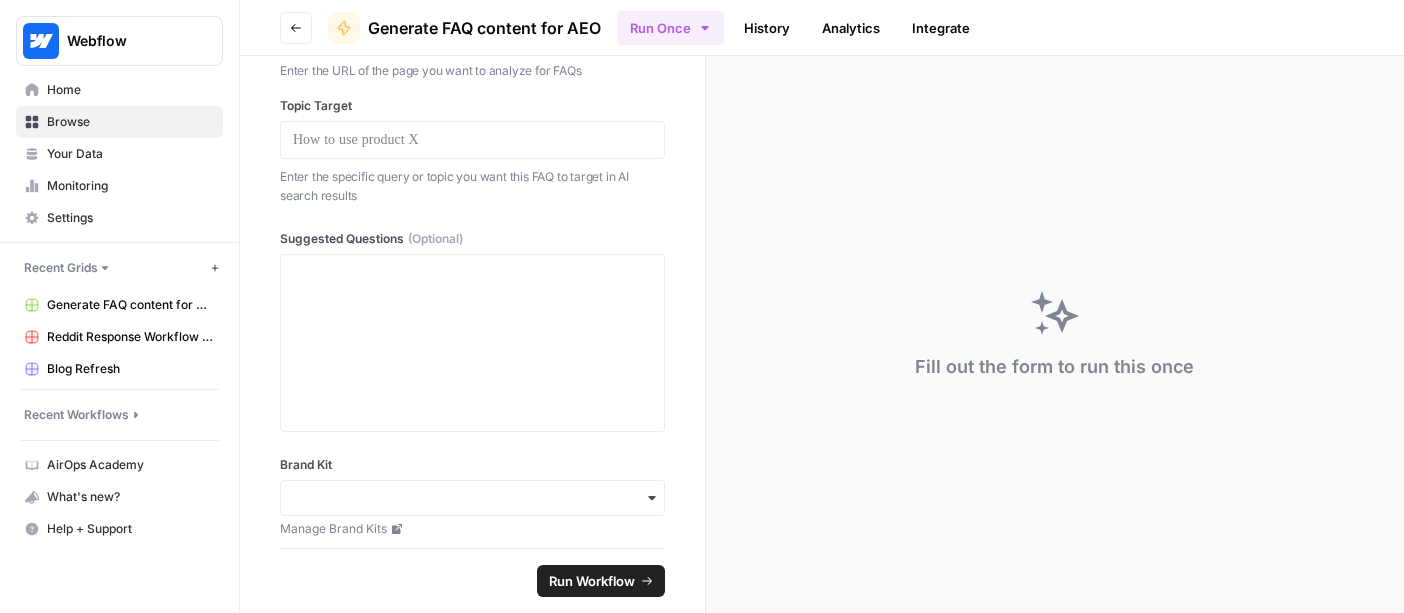 scroll, scrollTop: 118, scrollLeft: 0, axis: vertical 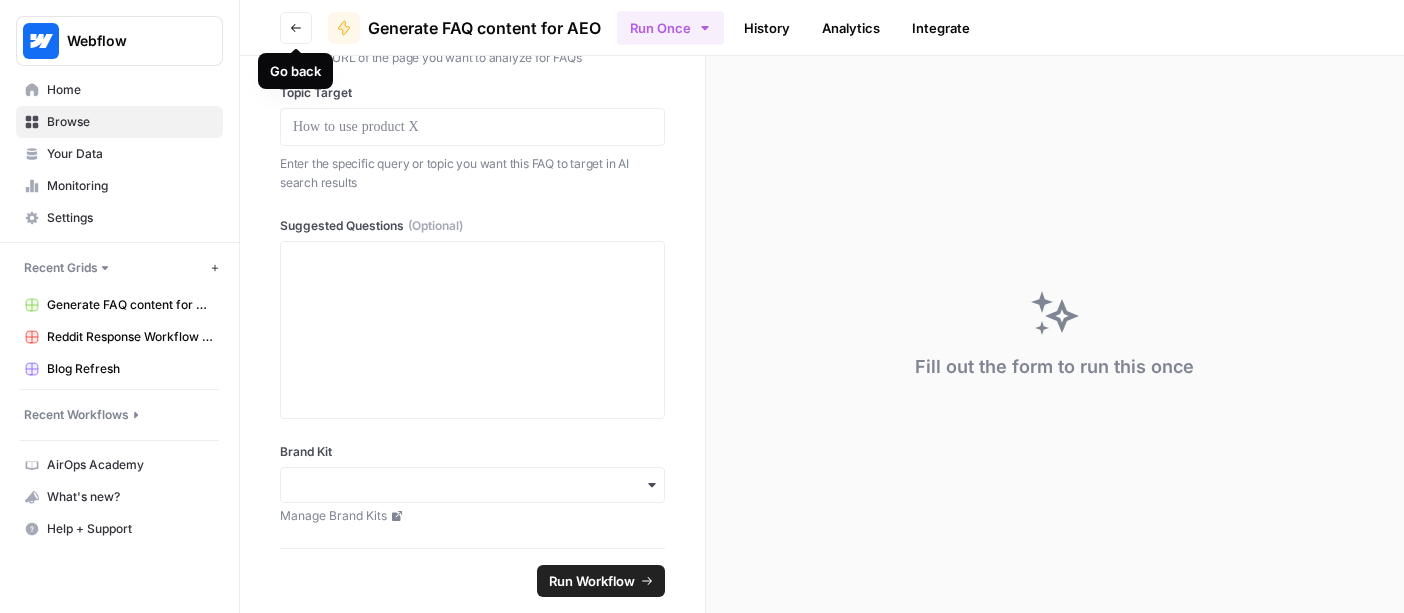 click 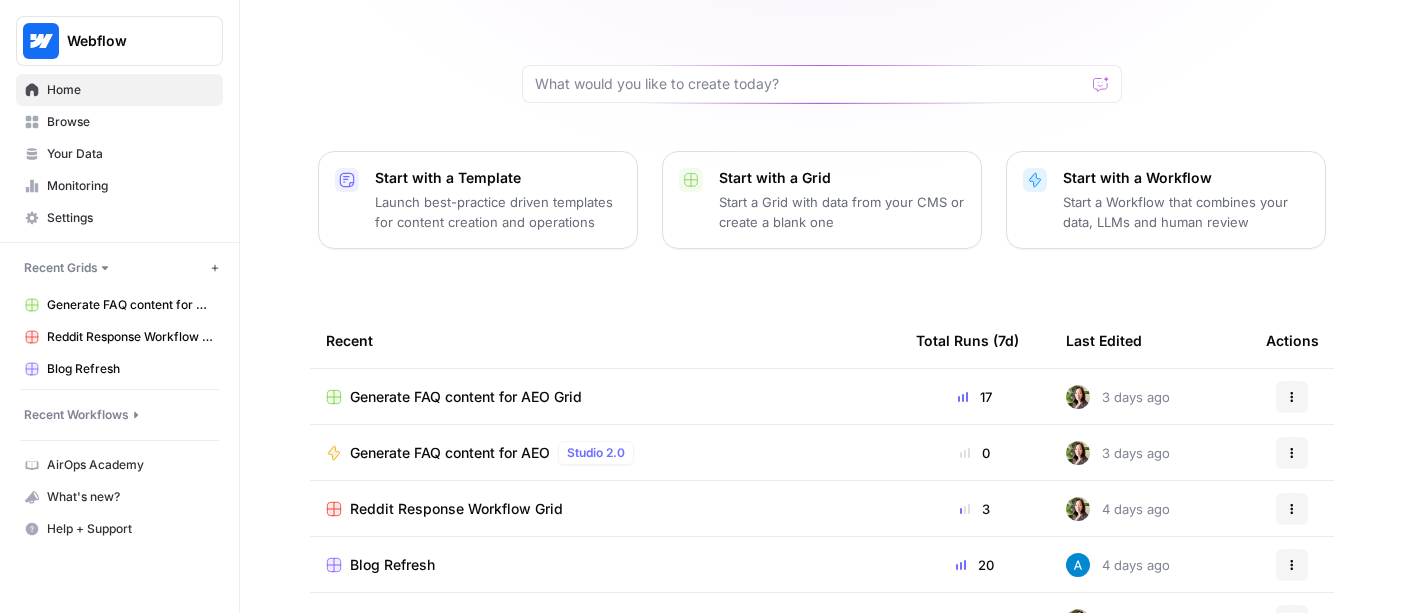 scroll, scrollTop: 137, scrollLeft: 0, axis: vertical 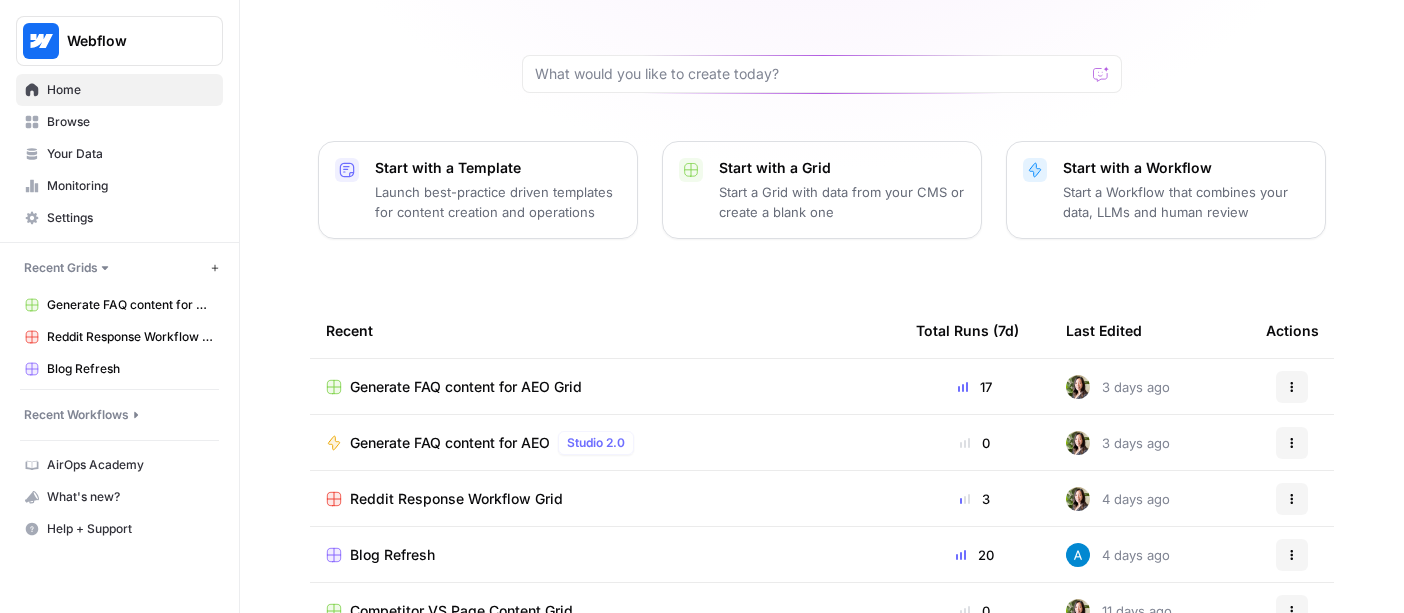 click on "Generate FAQ content for AEO" at bounding box center (450, 443) 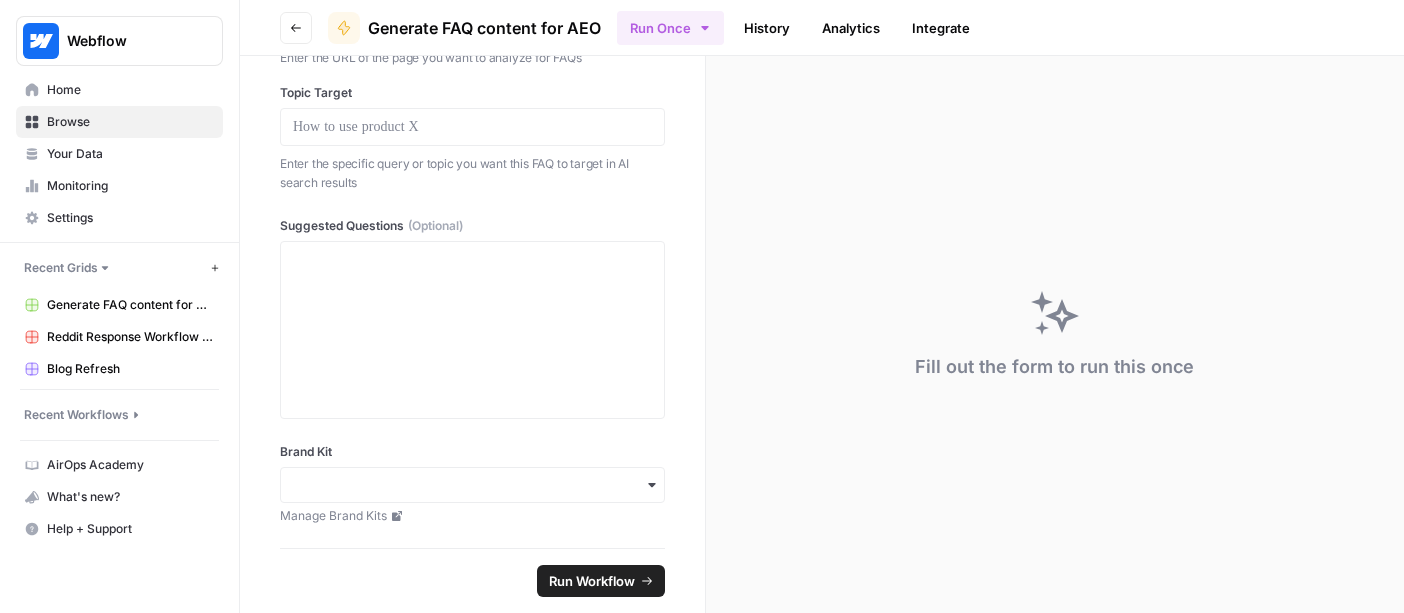 scroll, scrollTop: 0, scrollLeft: 0, axis: both 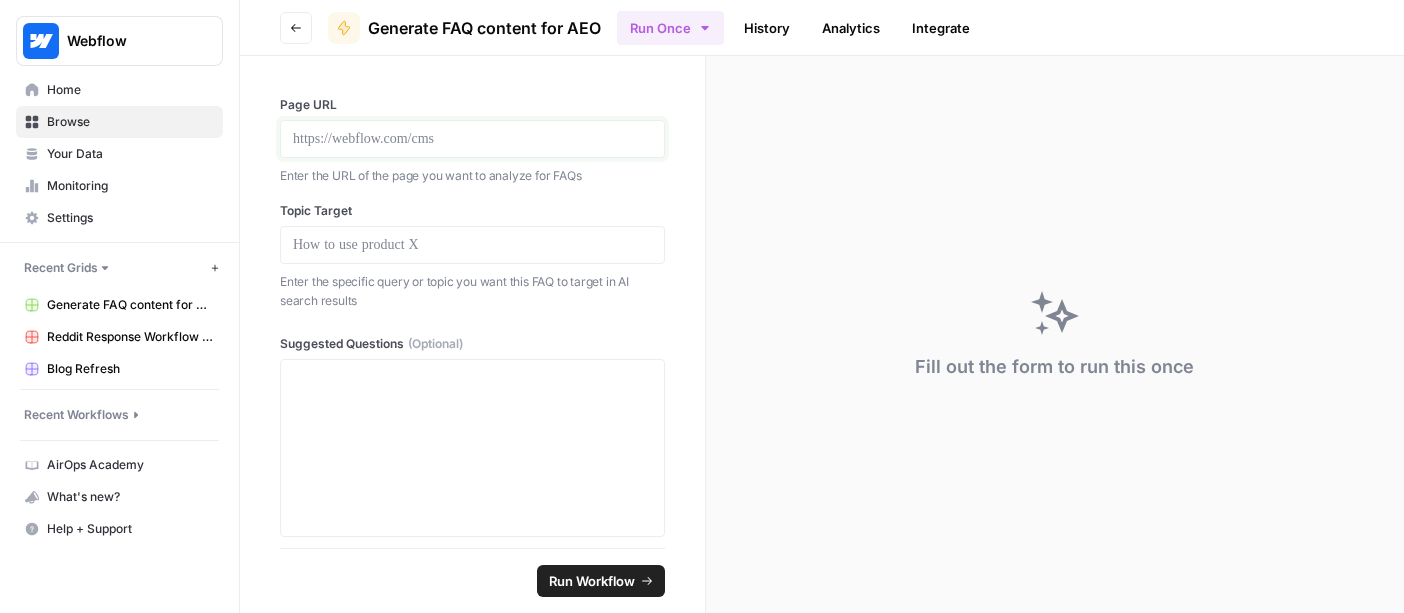 click at bounding box center [472, 139] 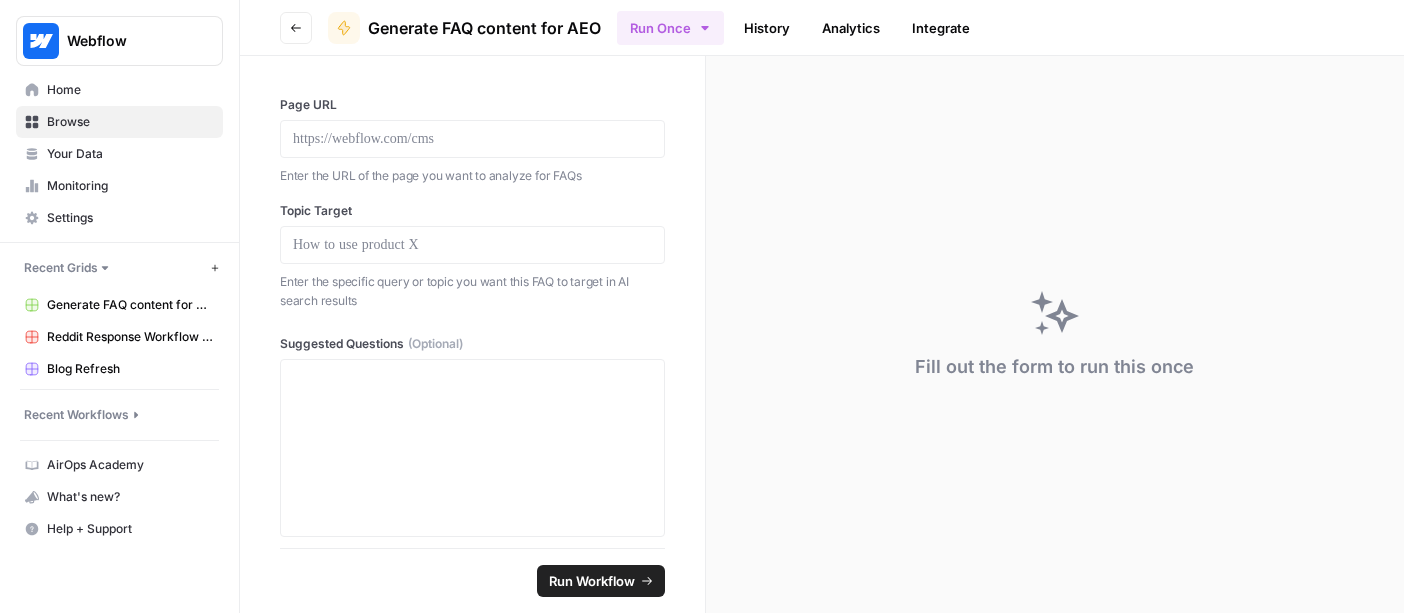 click 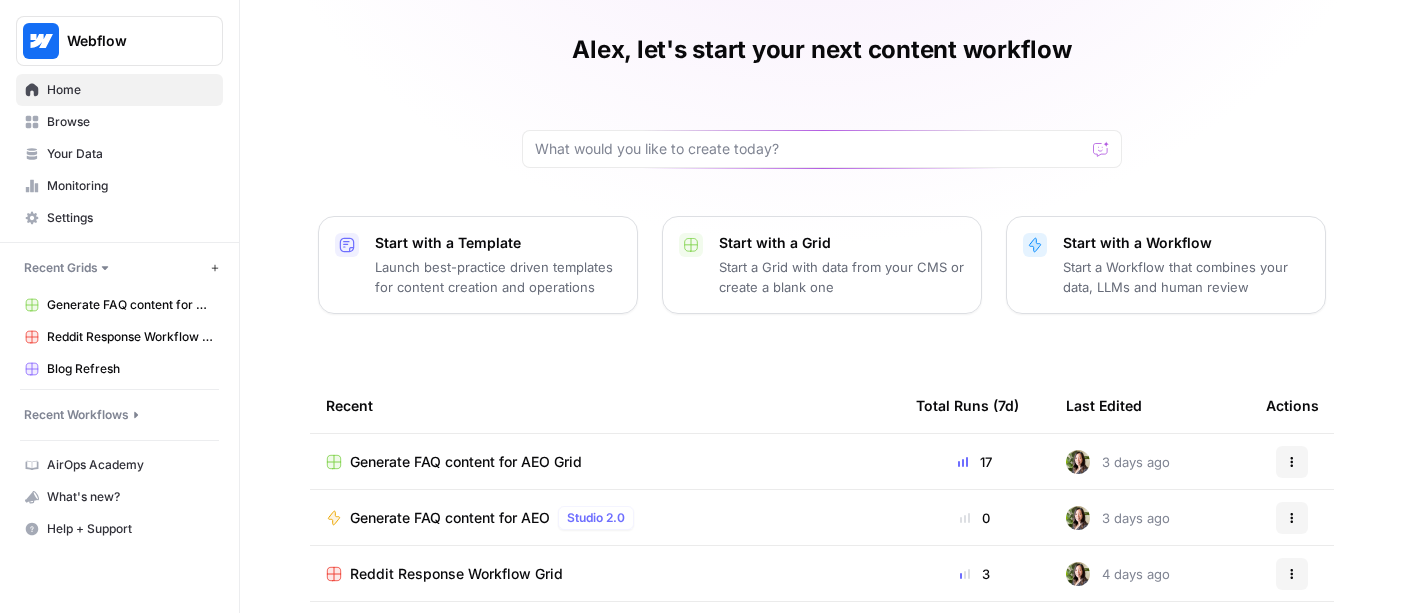 scroll, scrollTop: 146, scrollLeft: 0, axis: vertical 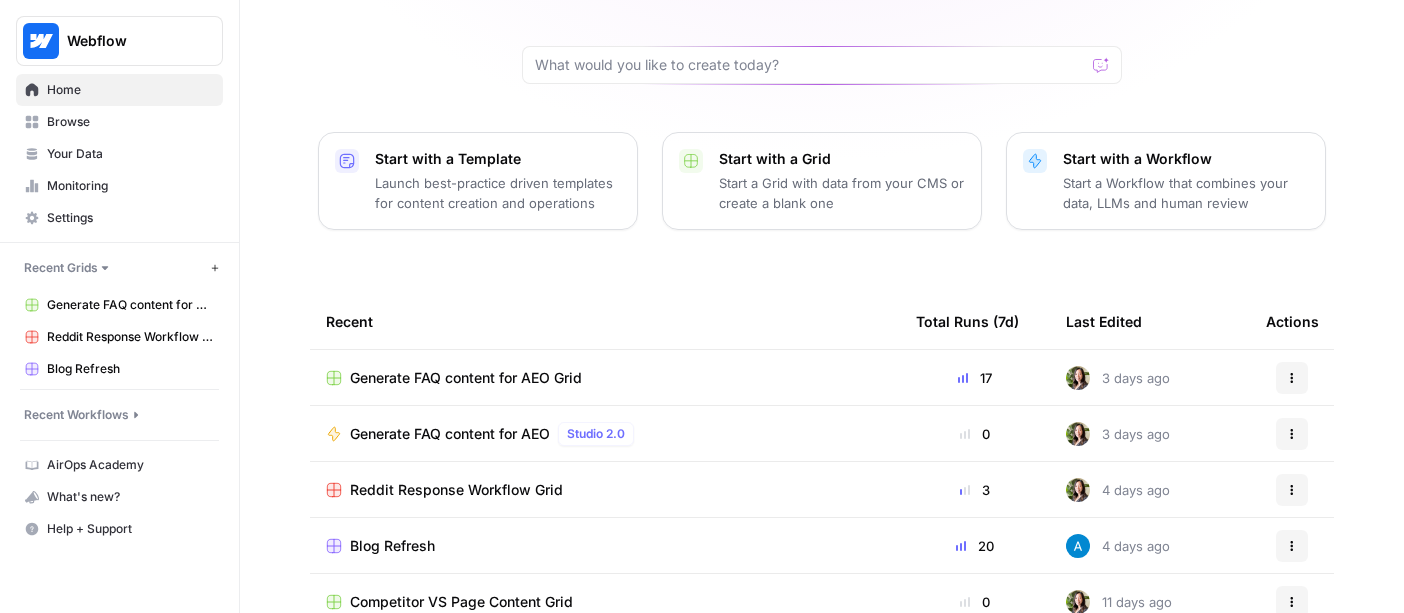 click on "Generate FAQ content for AEO" at bounding box center (450, 434) 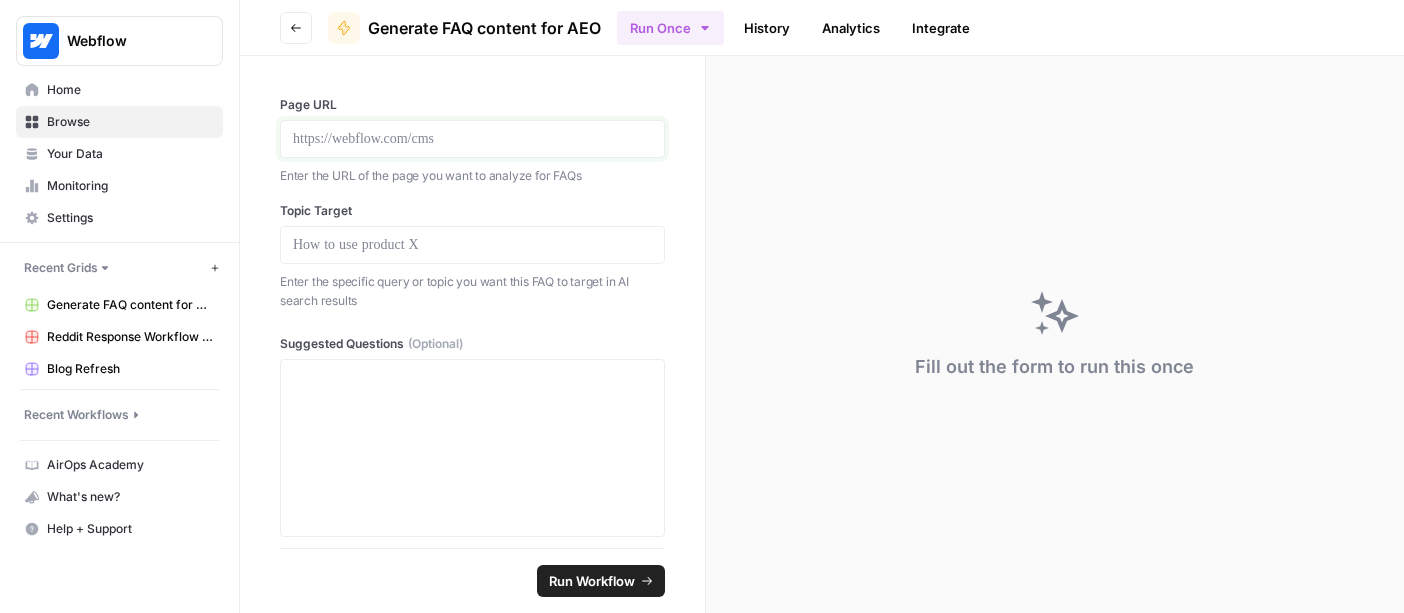 click at bounding box center [472, 139] 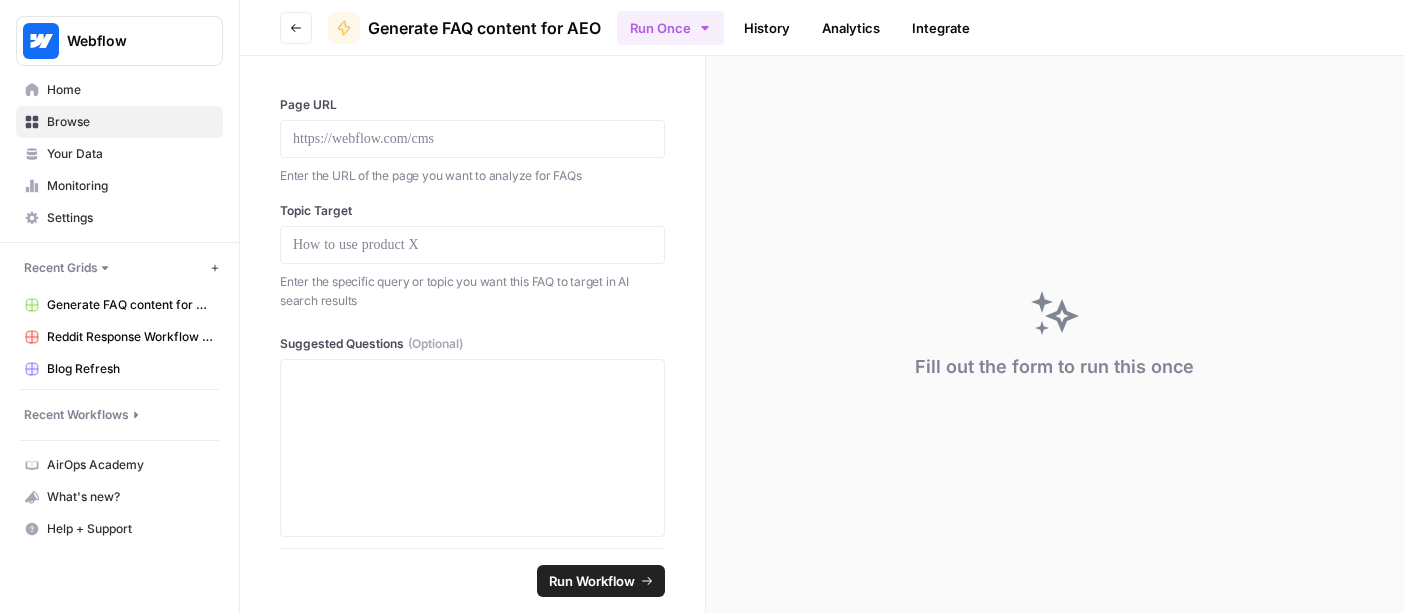 click at bounding box center [472, 245] 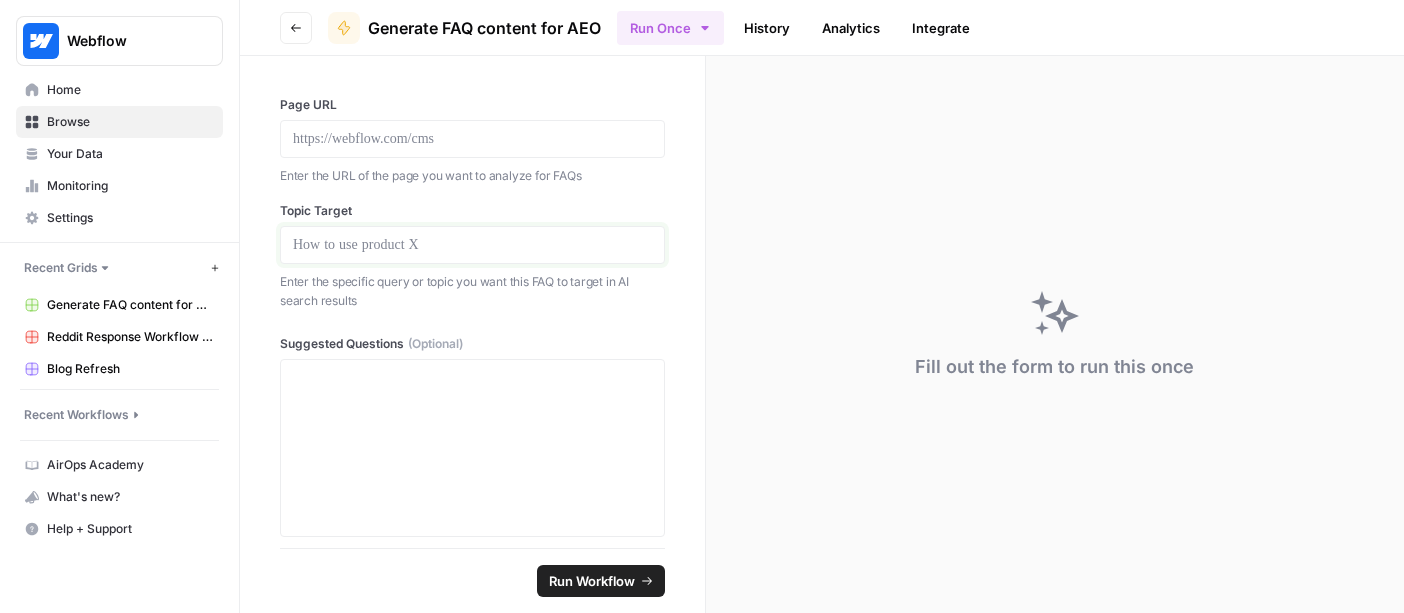 click at bounding box center [472, 245] 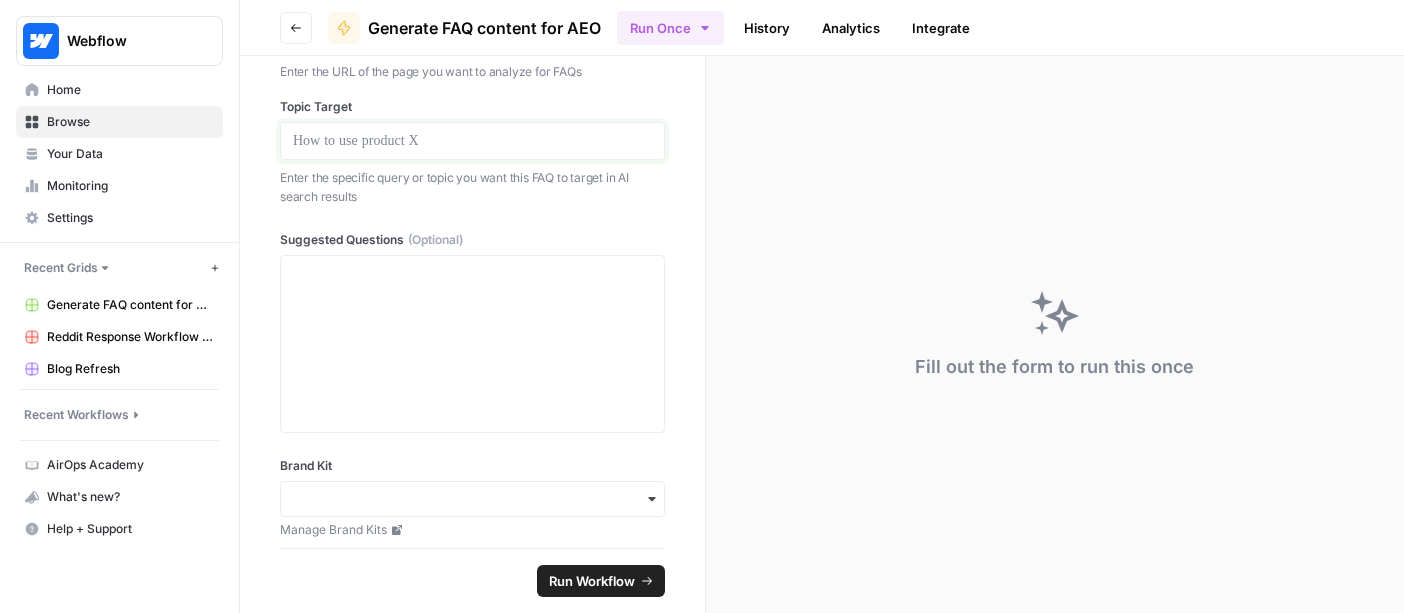 scroll, scrollTop: 118, scrollLeft: 0, axis: vertical 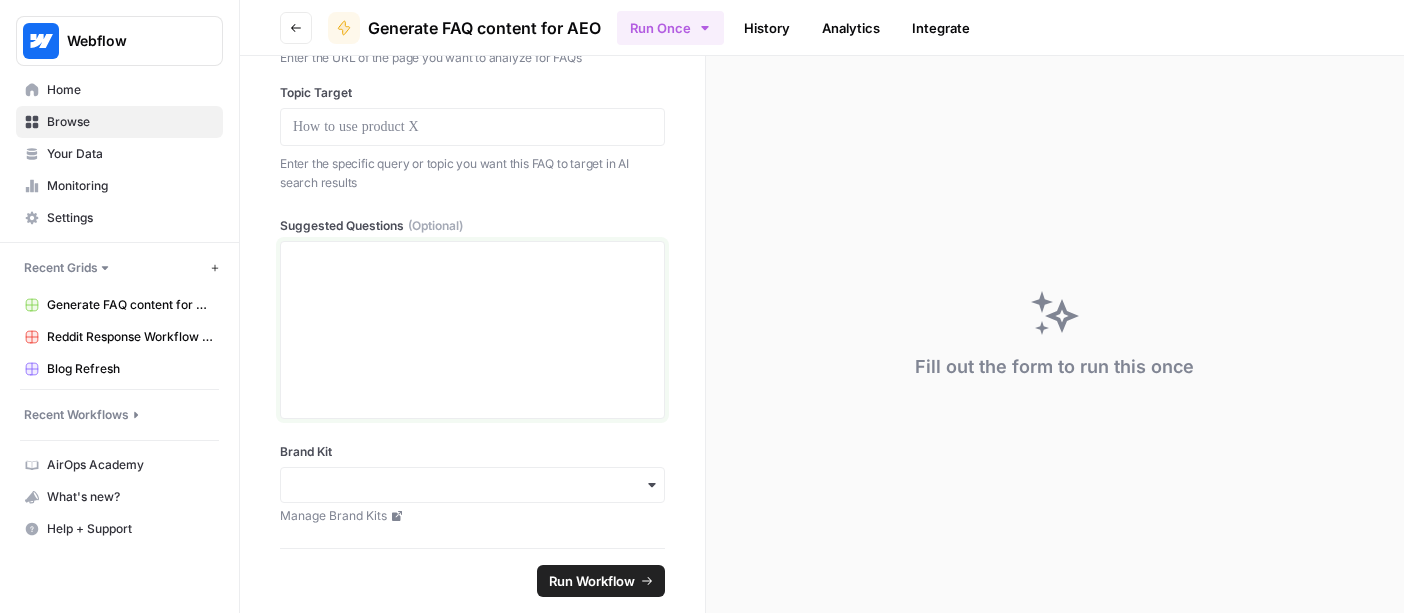 click at bounding box center (472, 330) 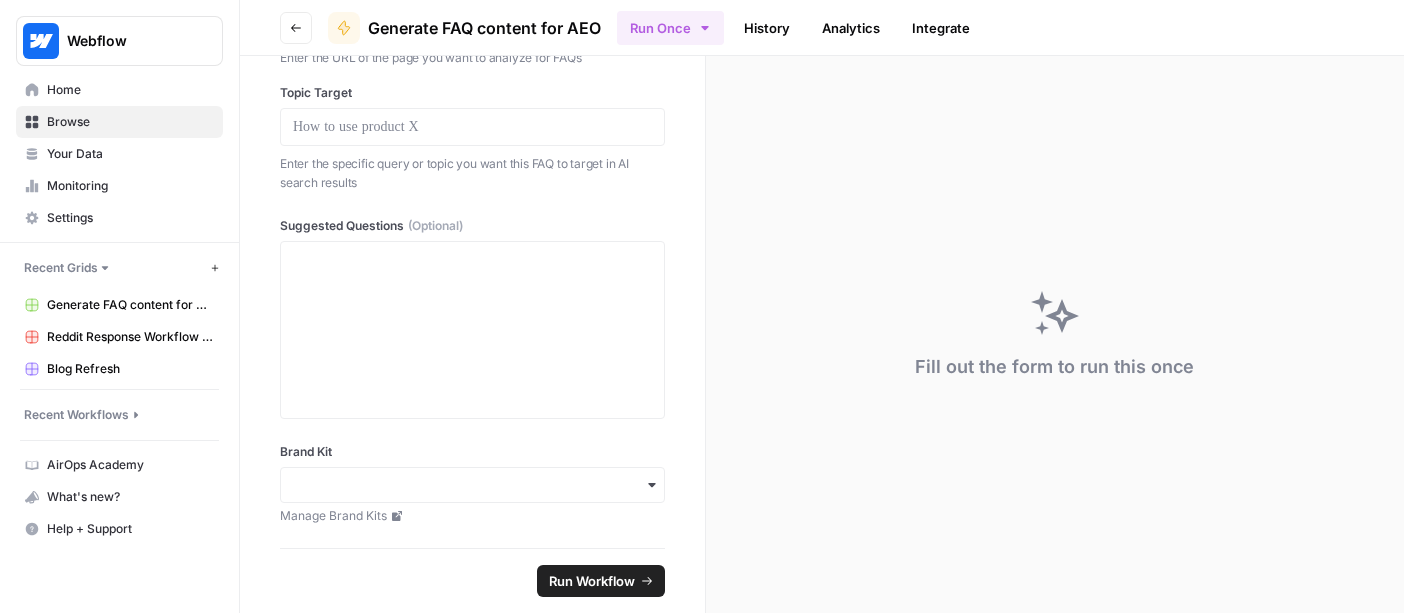 click 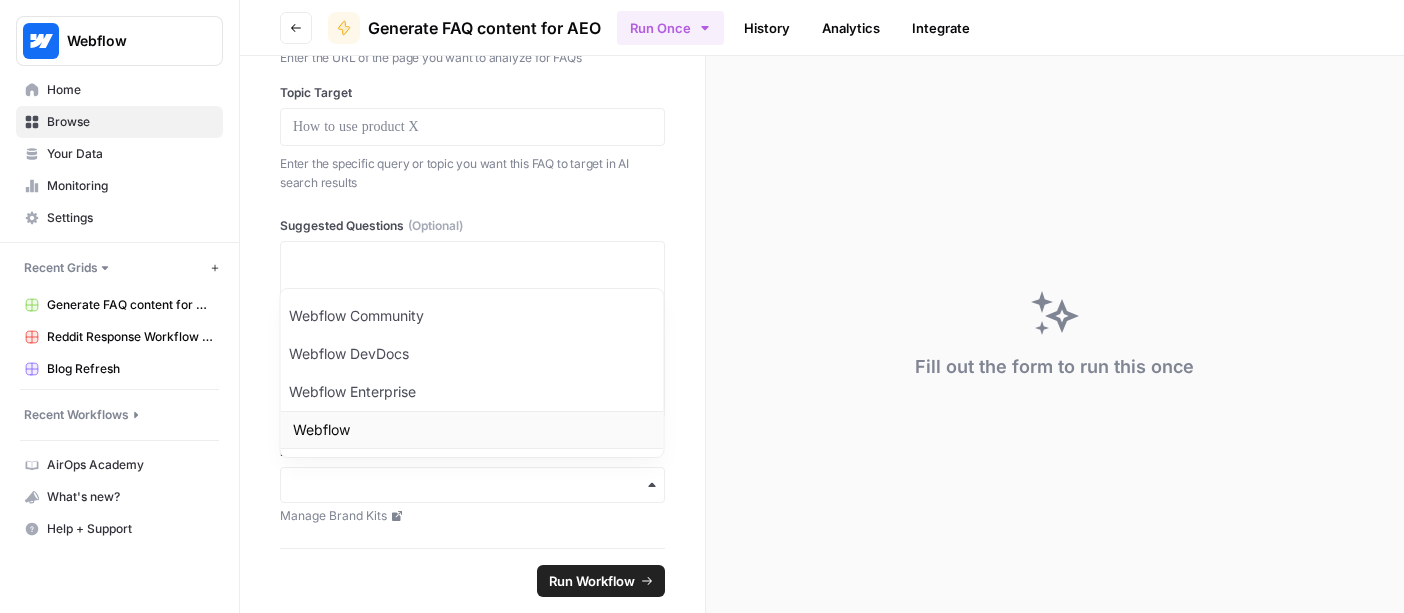 click on "Webflow" at bounding box center [472, 430] 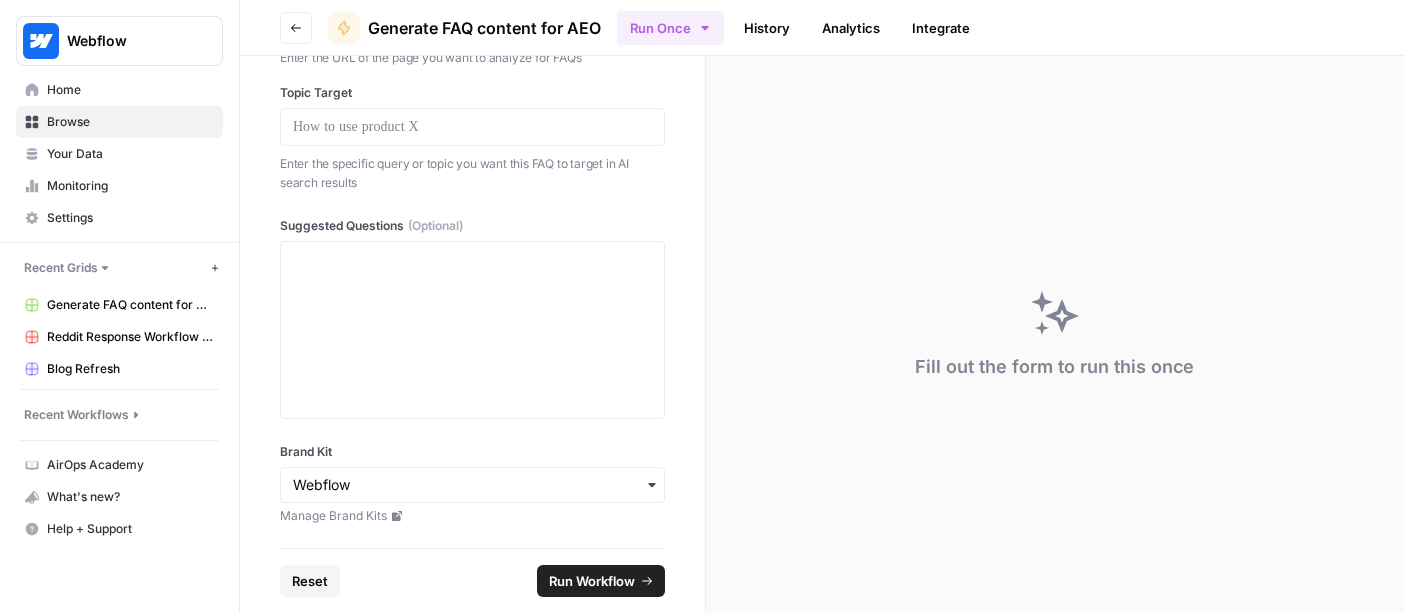 click 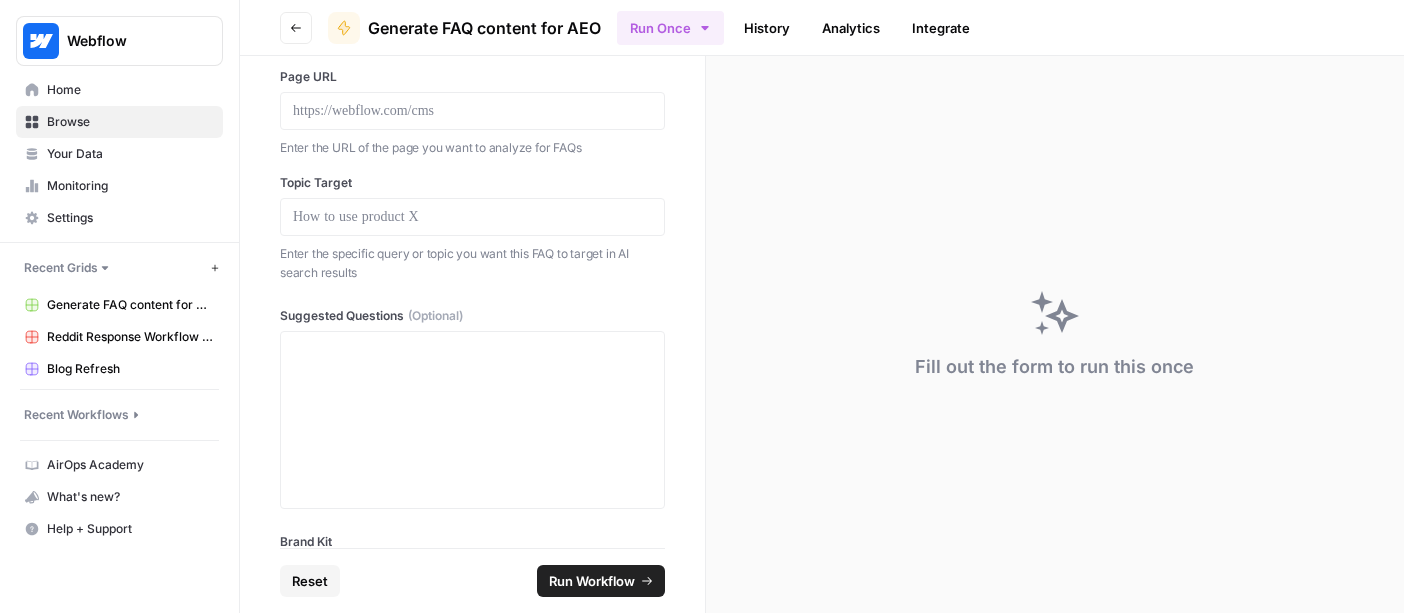 scroll, scrollTop: 0, scrollLeft: 0, axis: both 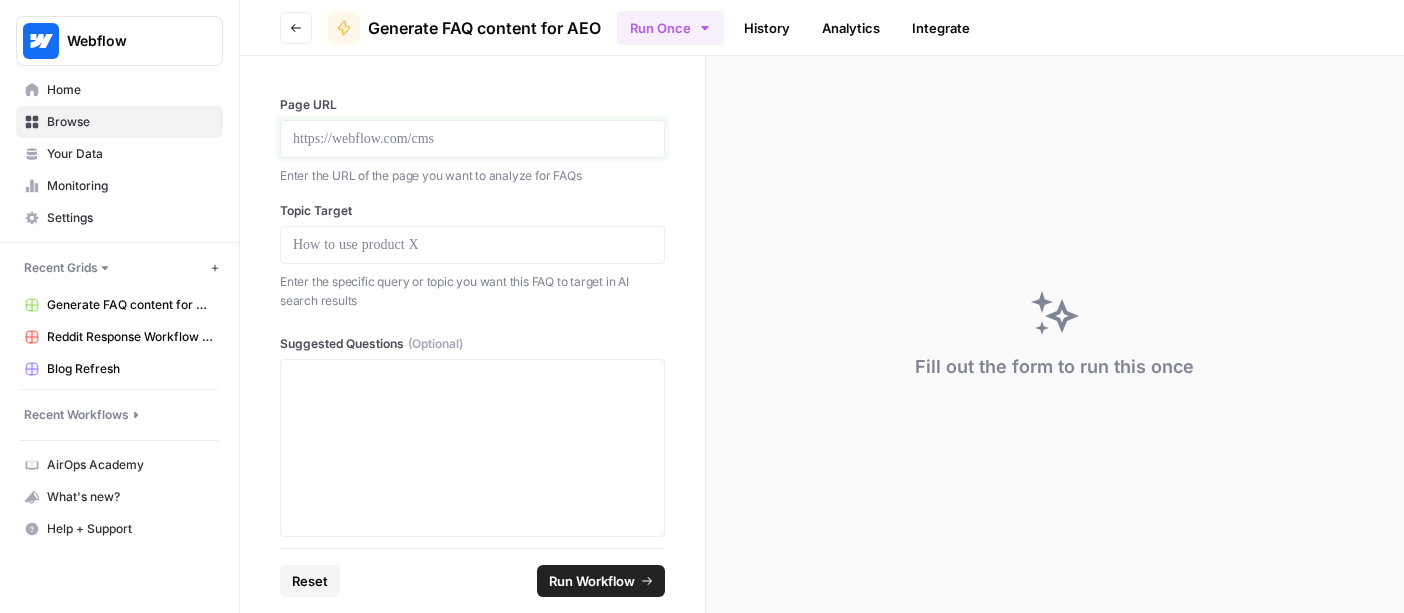 click at bounding box center (472, 139) 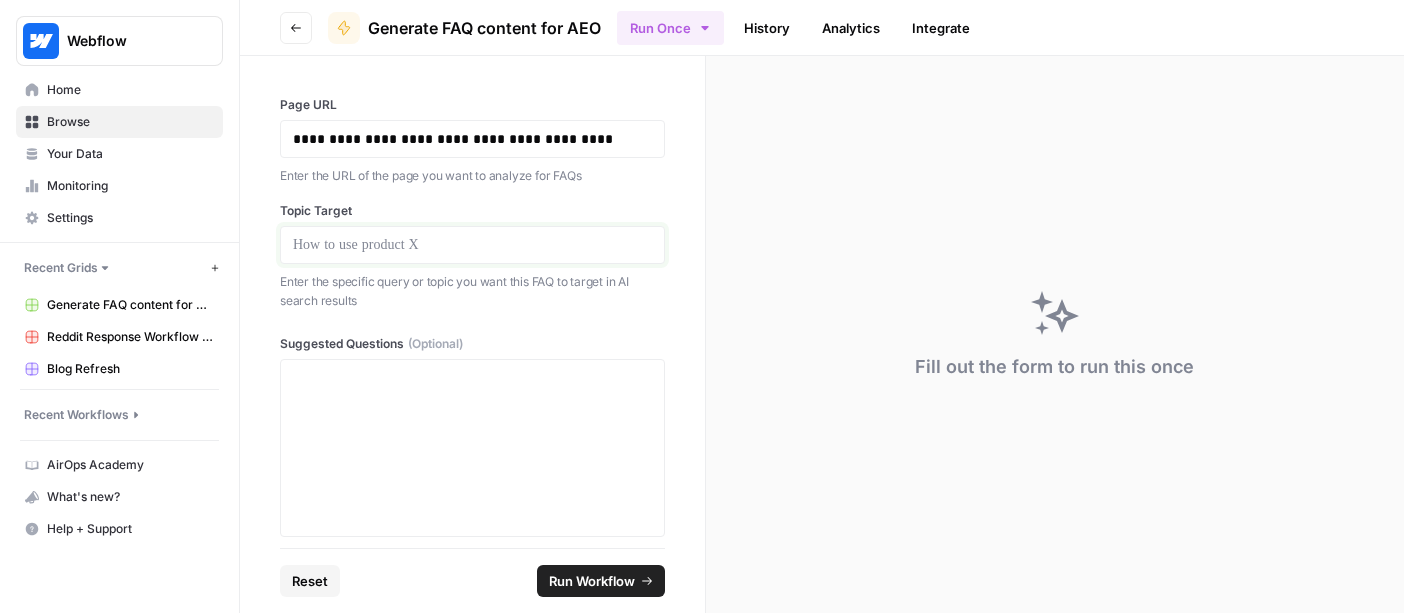 click at bounding box center [472, 245] 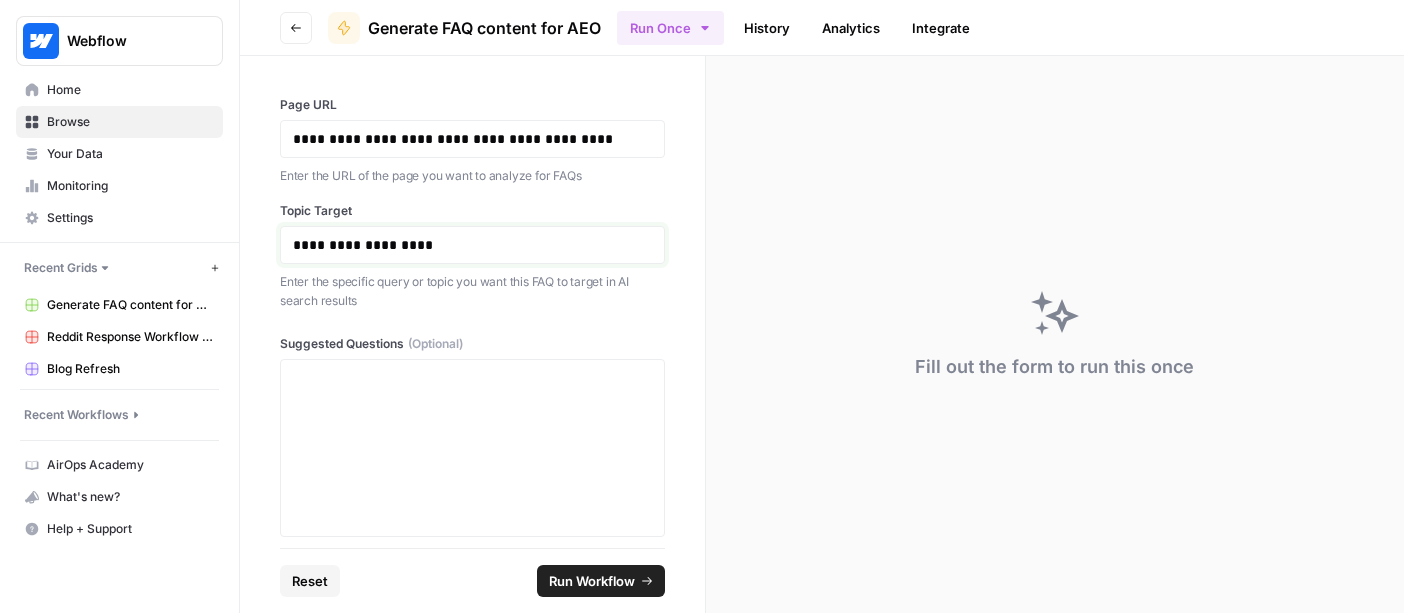 scroll, scrollTop: 118, scrollLeft: 0, axis: vertical 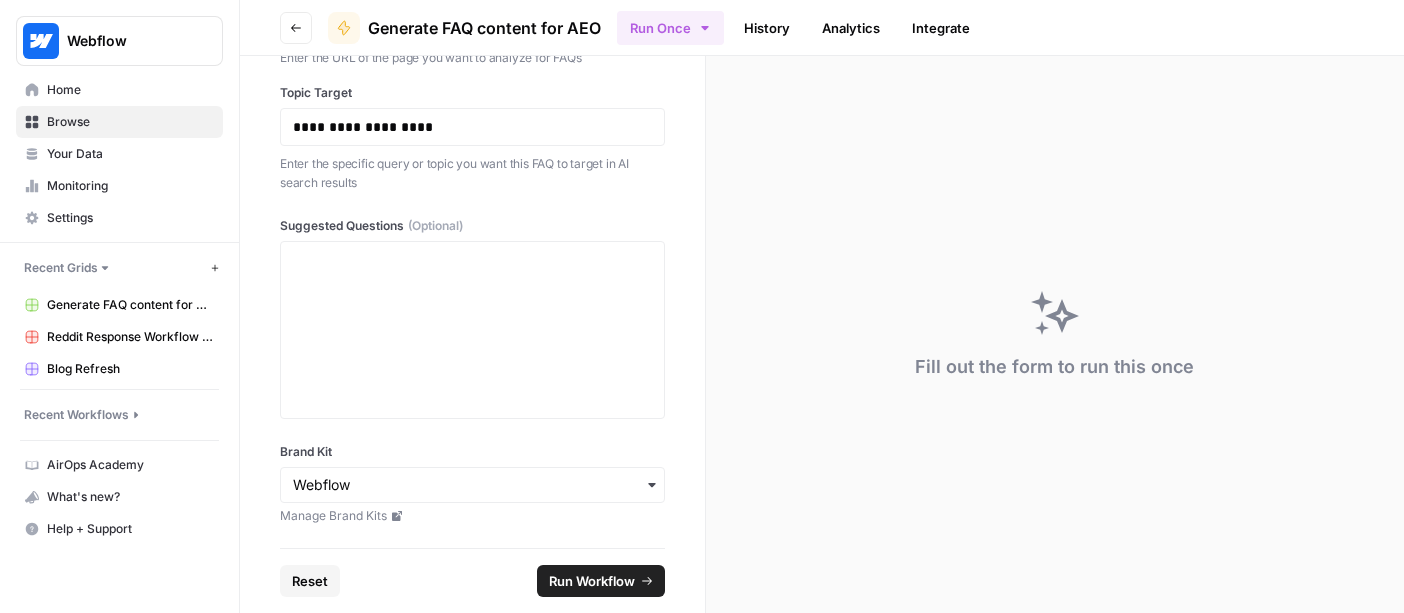 click 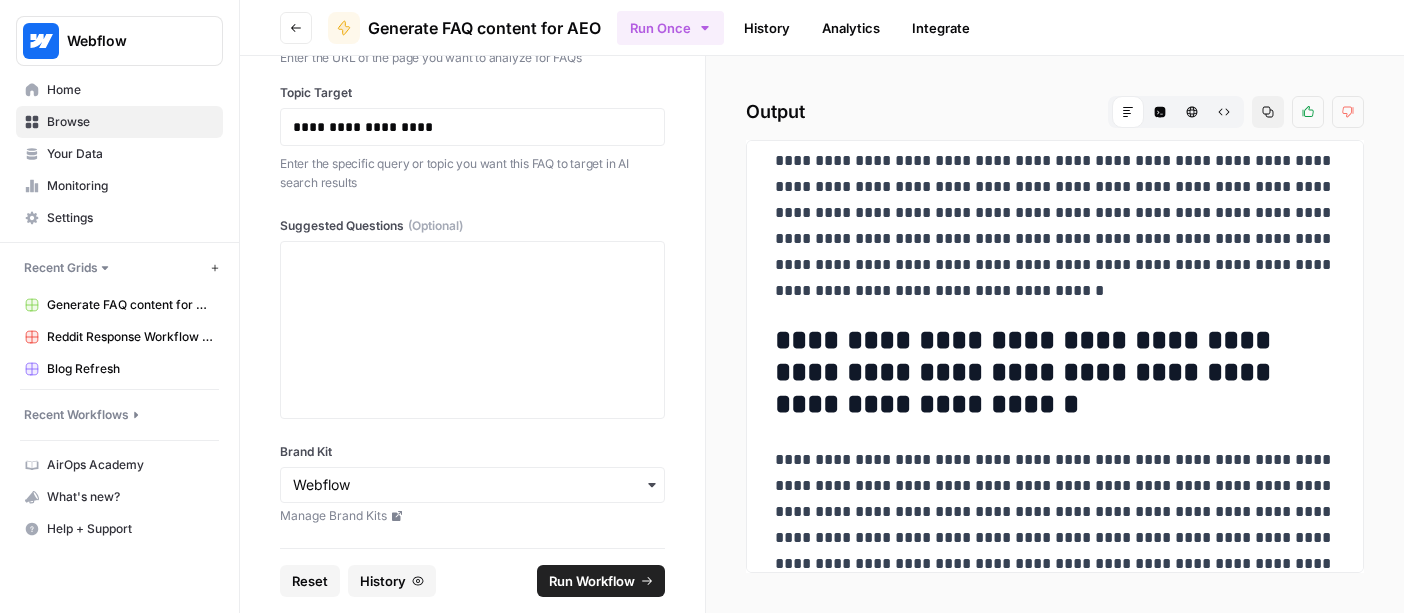 scroll, scrollTop: 668, scrollLeft: 0, axis: vertical 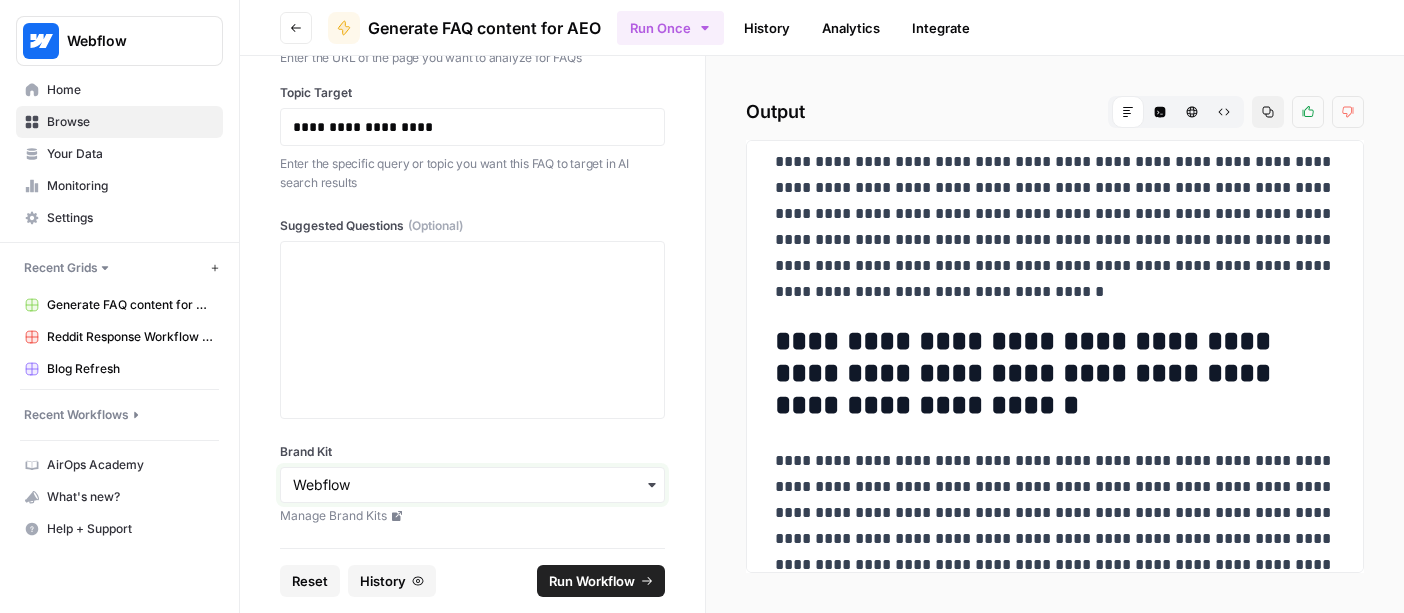 click on "Brand Kit" at bounding box center [472, 485] 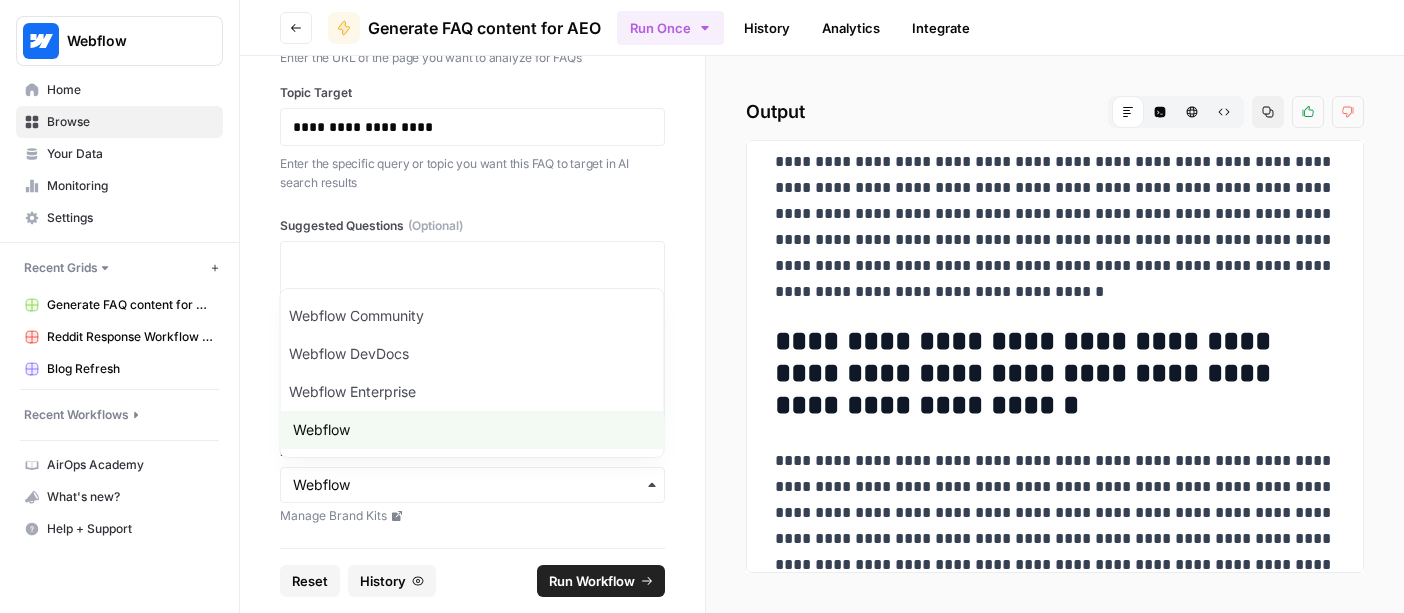 click on "Manage Brand Kits" at bounding box center [472, 516] 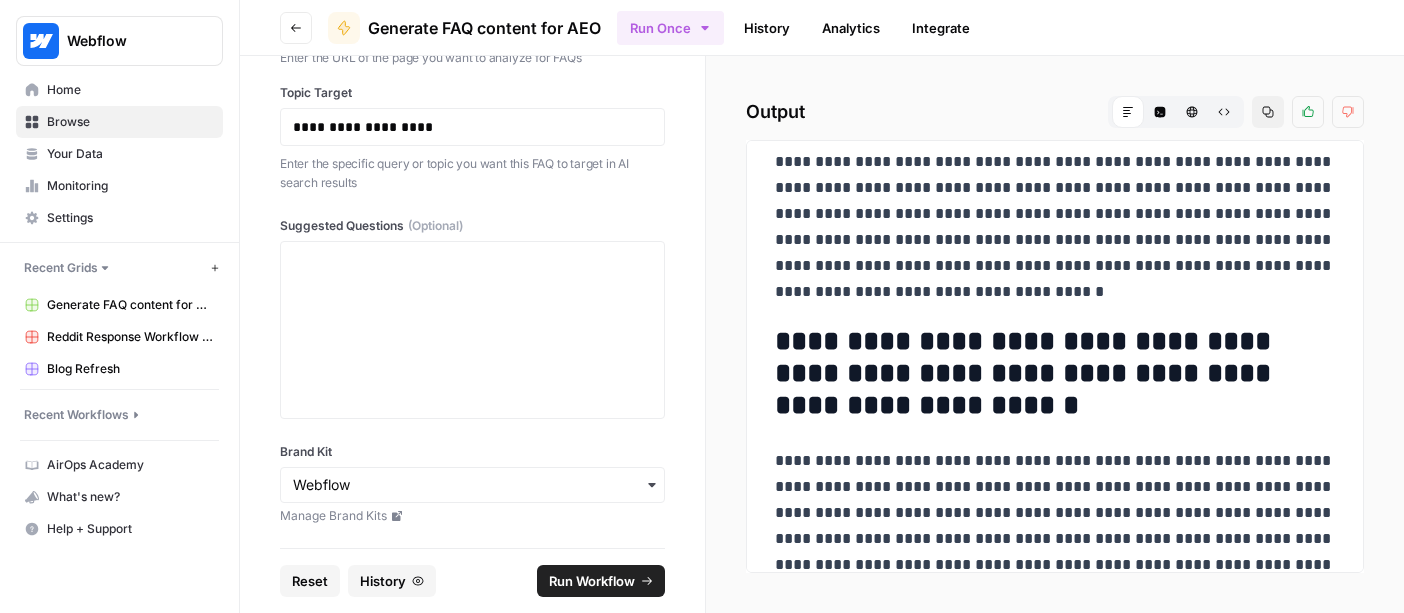 click on "**********" at bounding box center [472, 302] 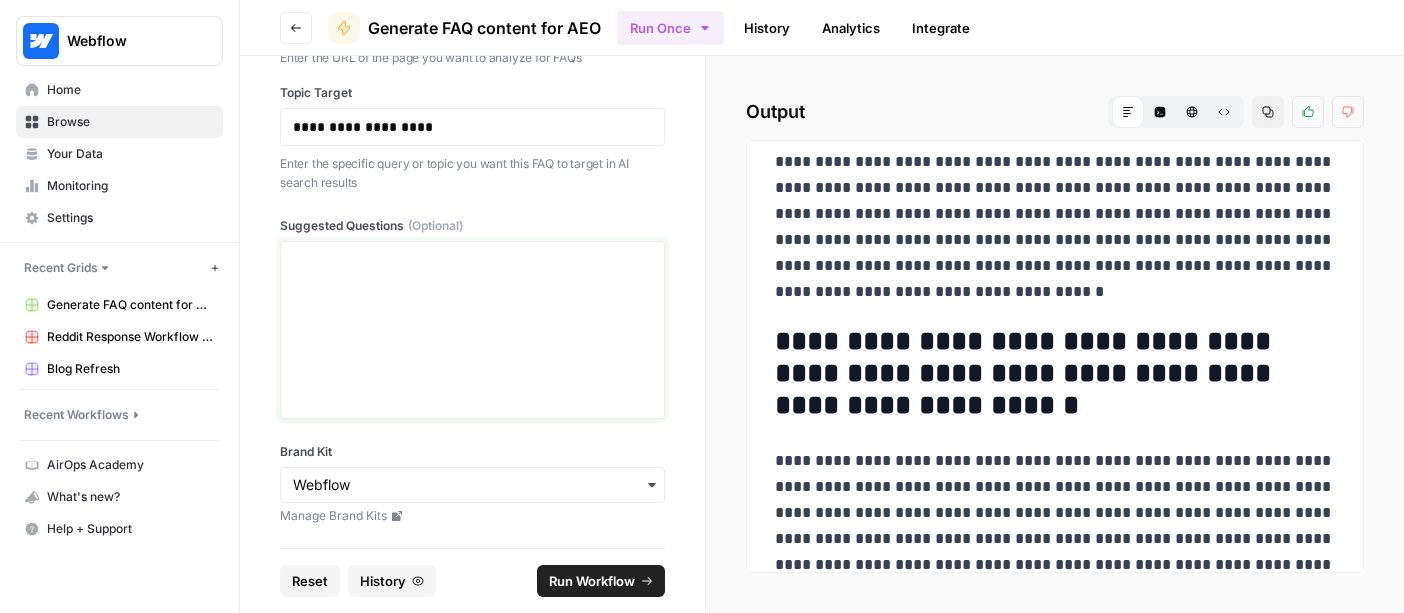 click at bounding box center [472, 330] 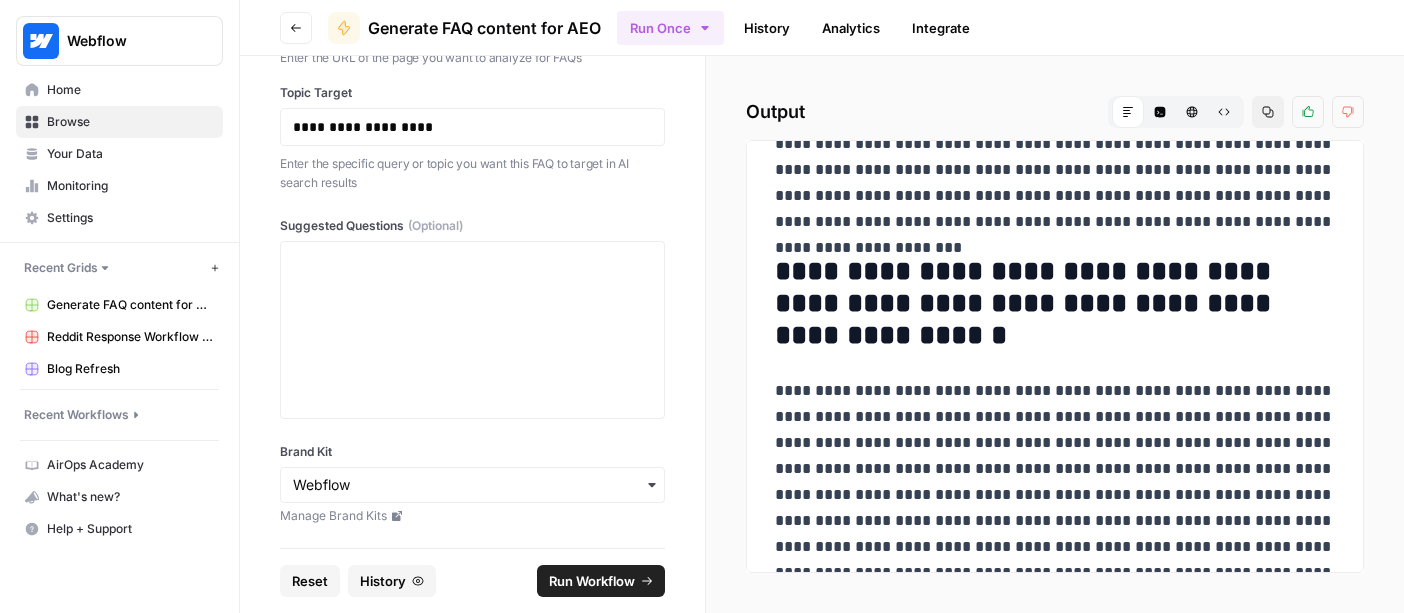 scroll, scrollTop: 1597, scrollLeft: 0, axis: vertical 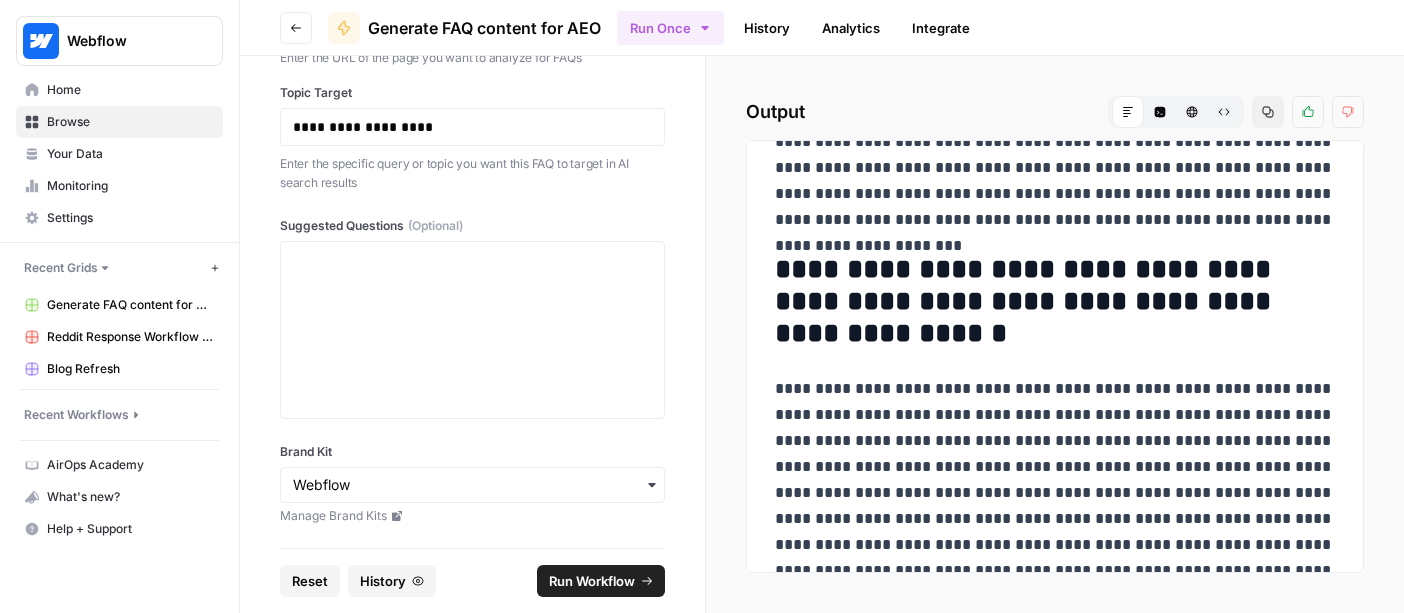 click on "**********" at bounding box center (1055, 302) 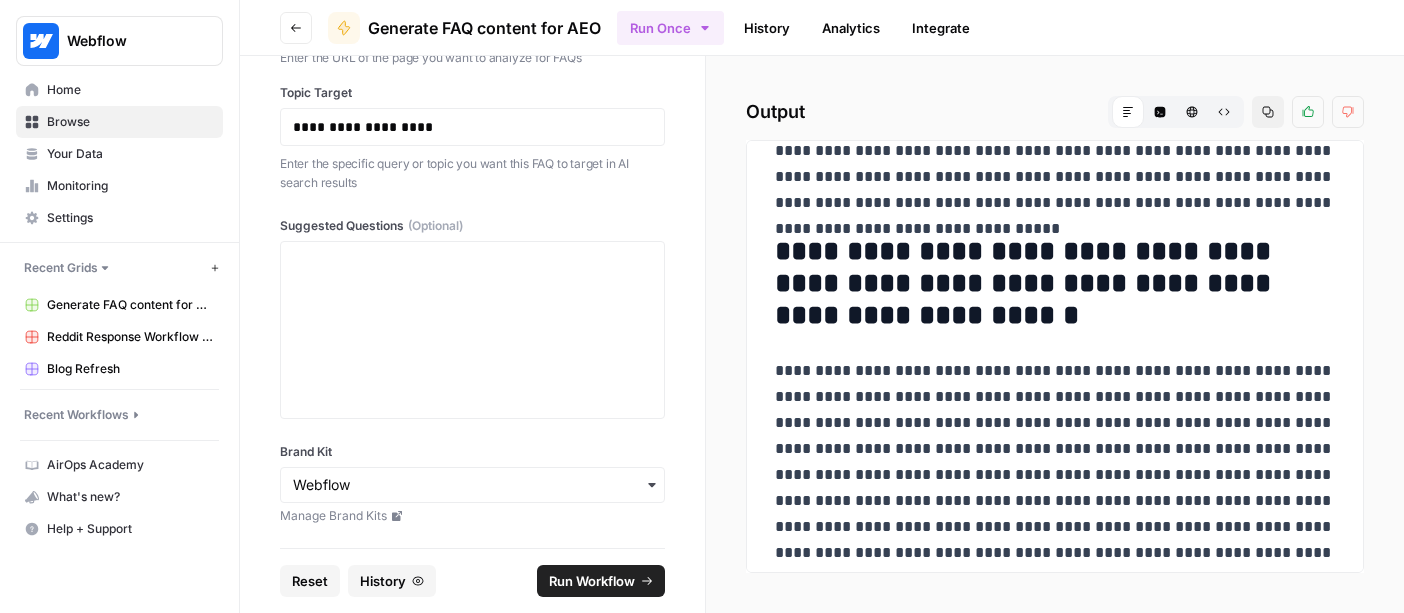 scroll, scrollTop: 1178, scrollLeft: 0, axis: vertical 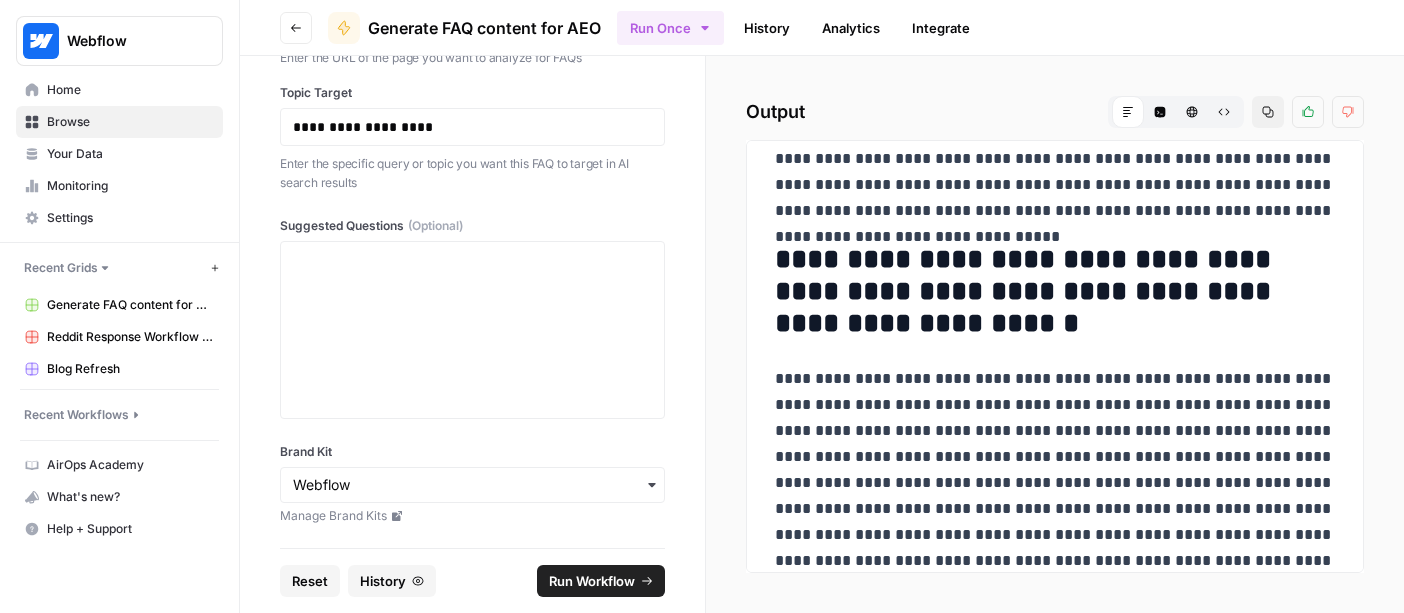 click on "**********" at bounding box center [1055, 292] 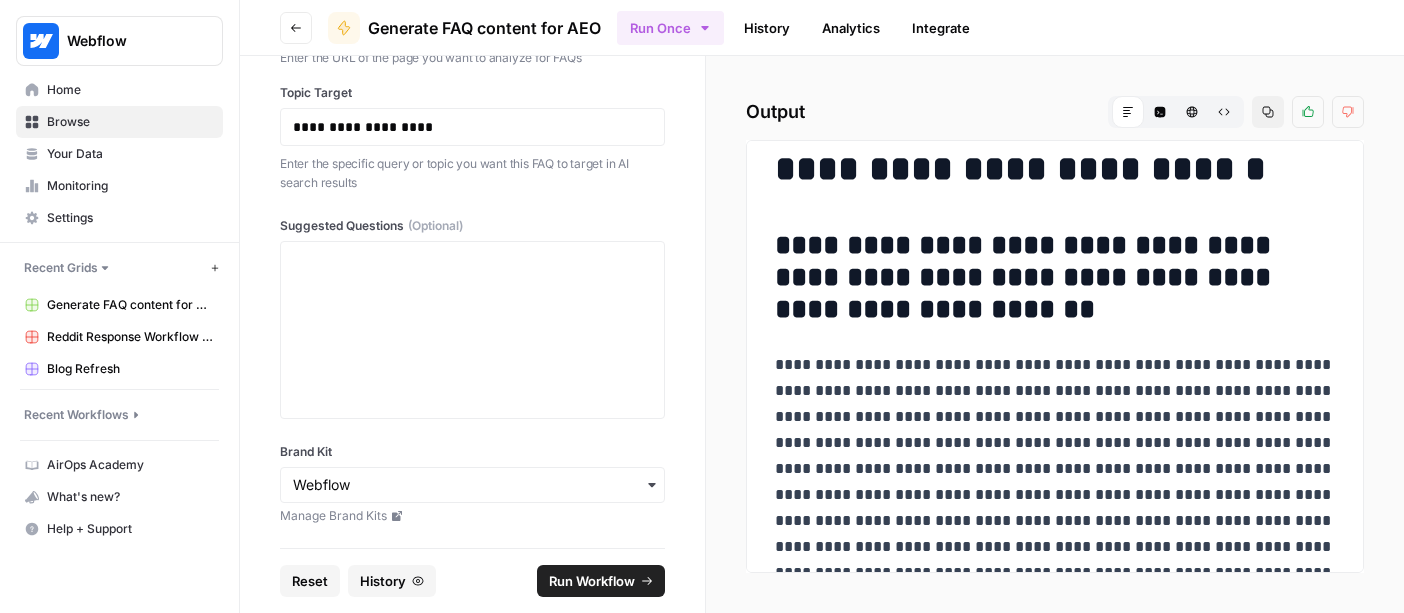 scroll, scrollTop: 0, scrollLeft: 0, axis: both 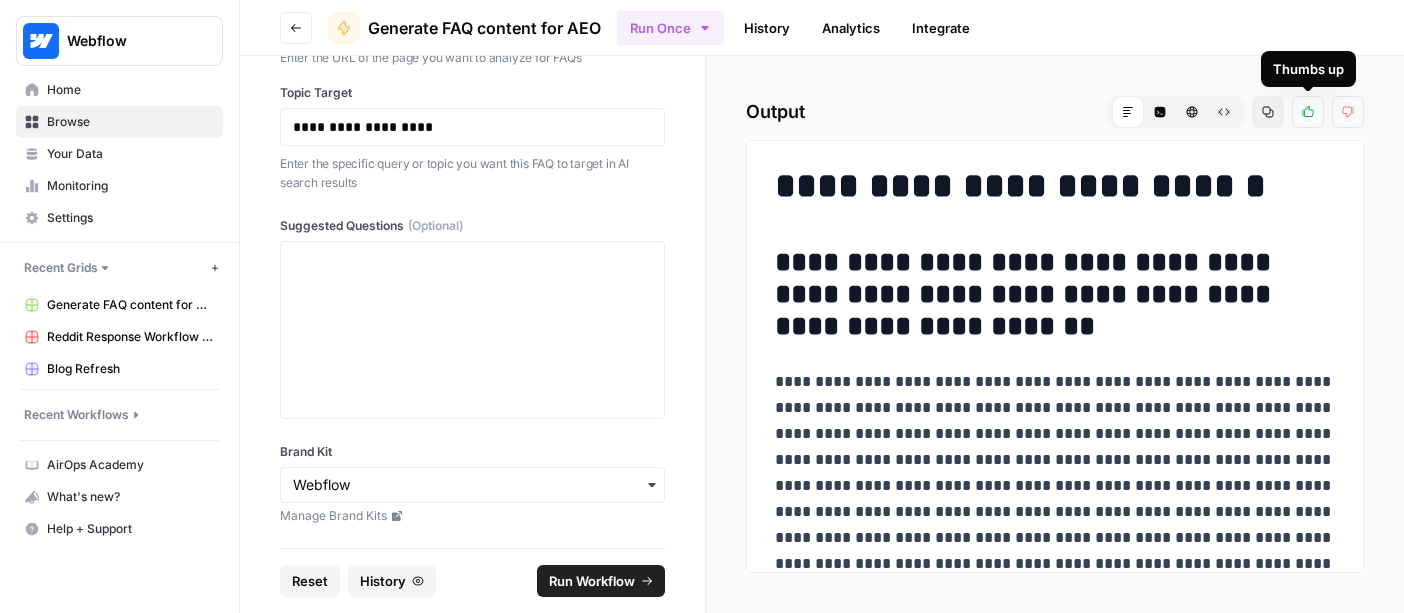 click 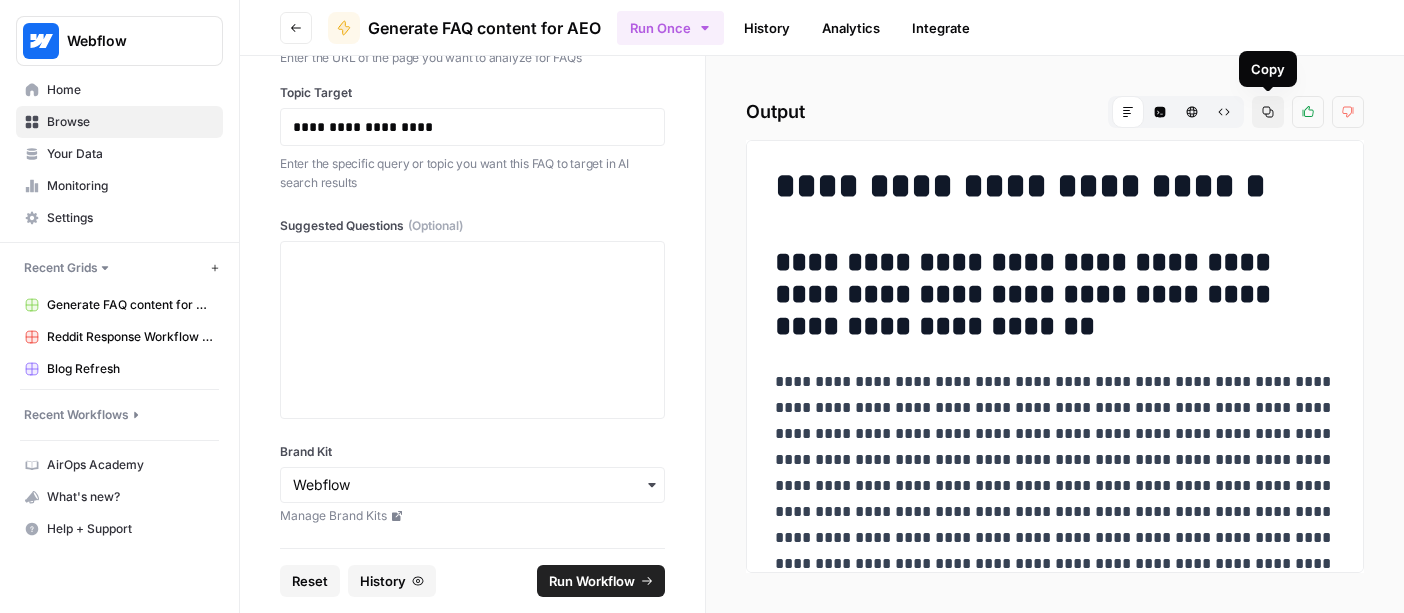 click 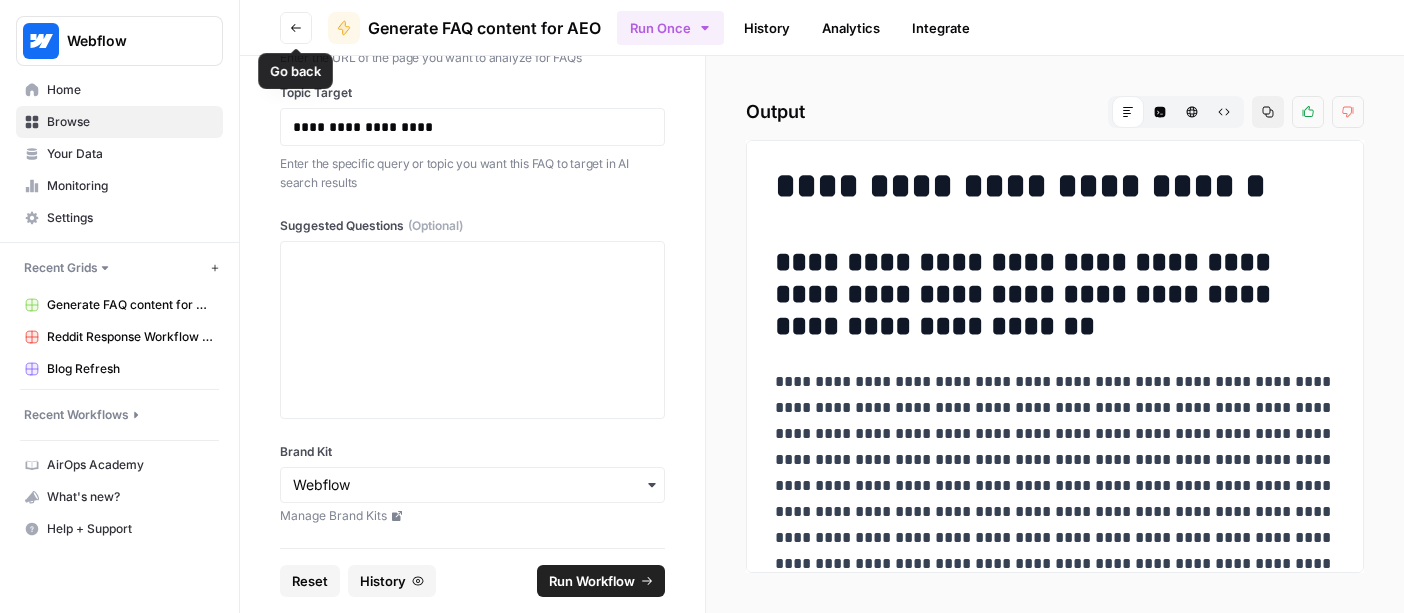 click 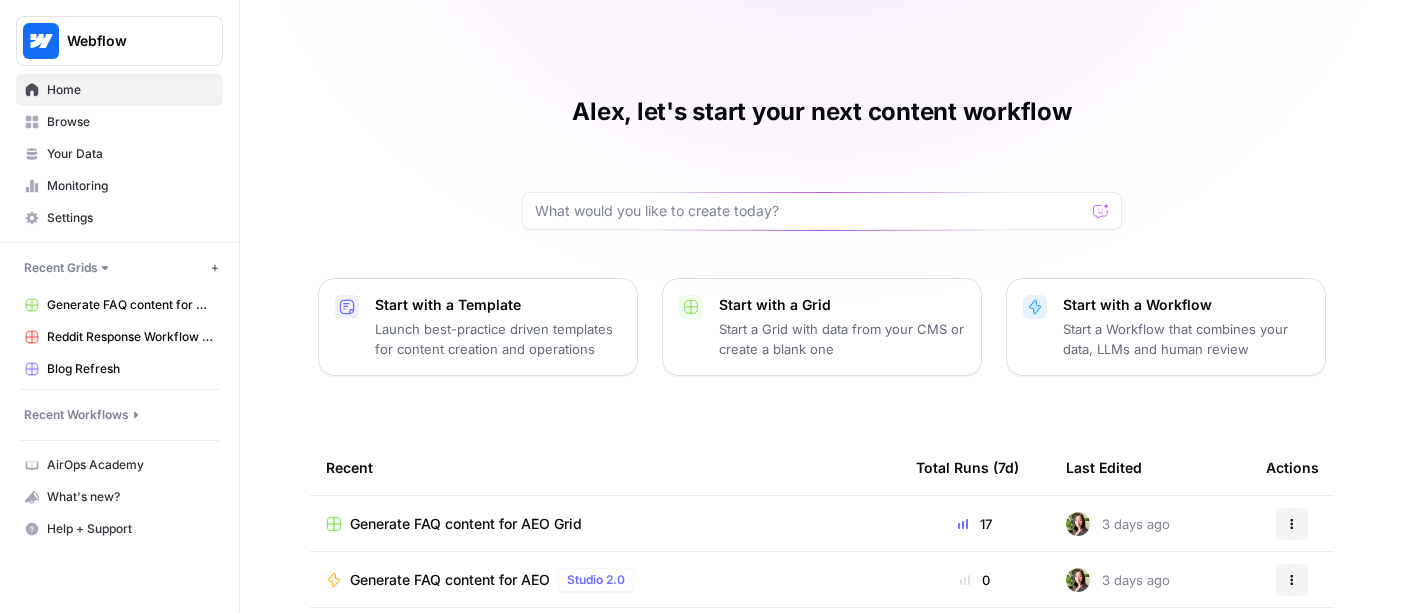 click on "Generate FAQ content for AEO Grid" at bounding box center (466, 524) 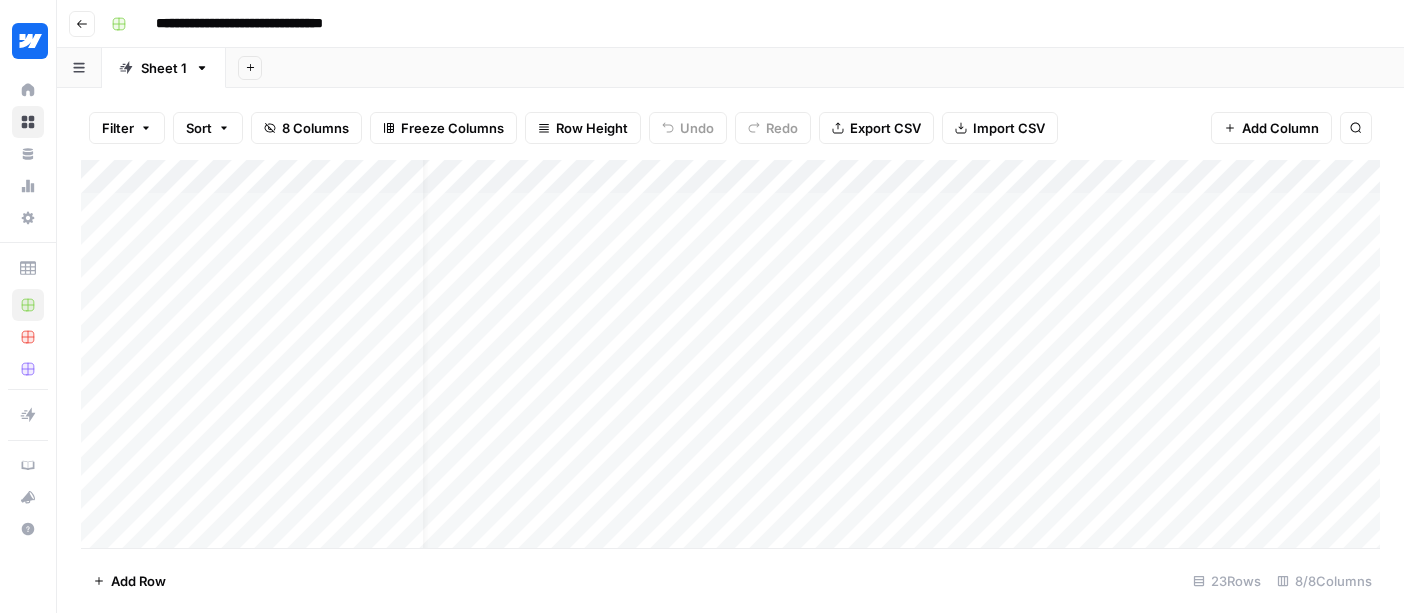 scroll, scrollTop: 0, scrollLeft: 0, axis: both 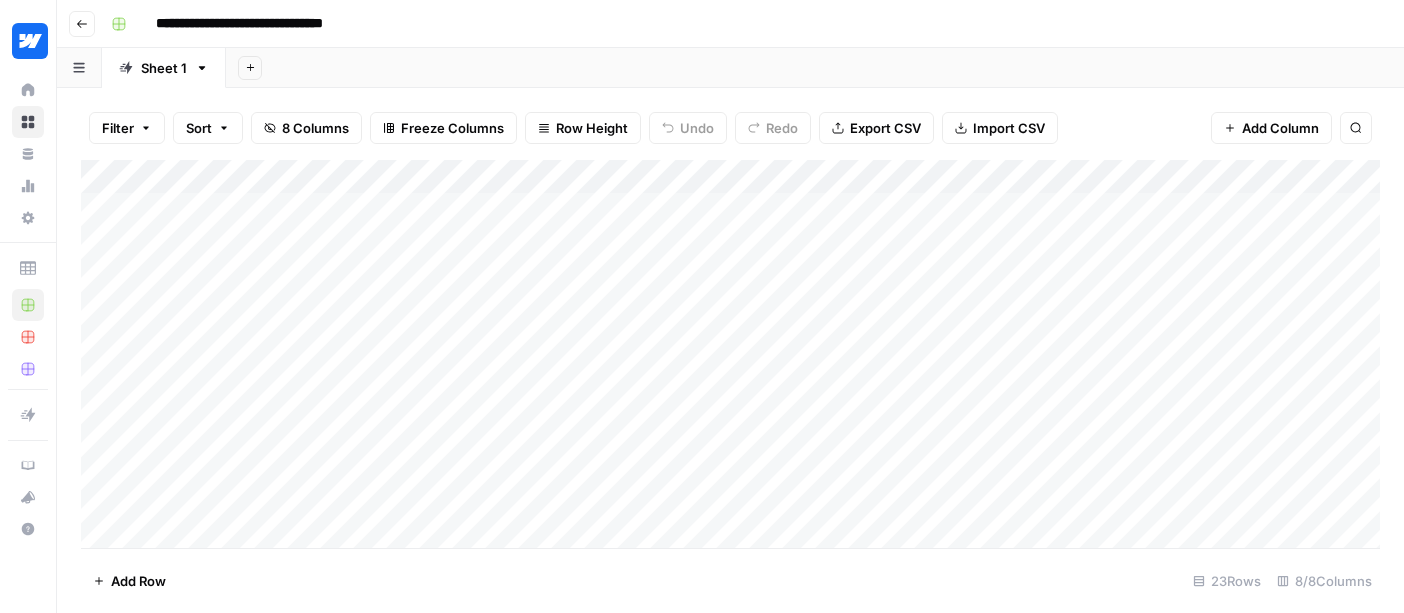 click on "Go back" at bounding box center [82, 24] 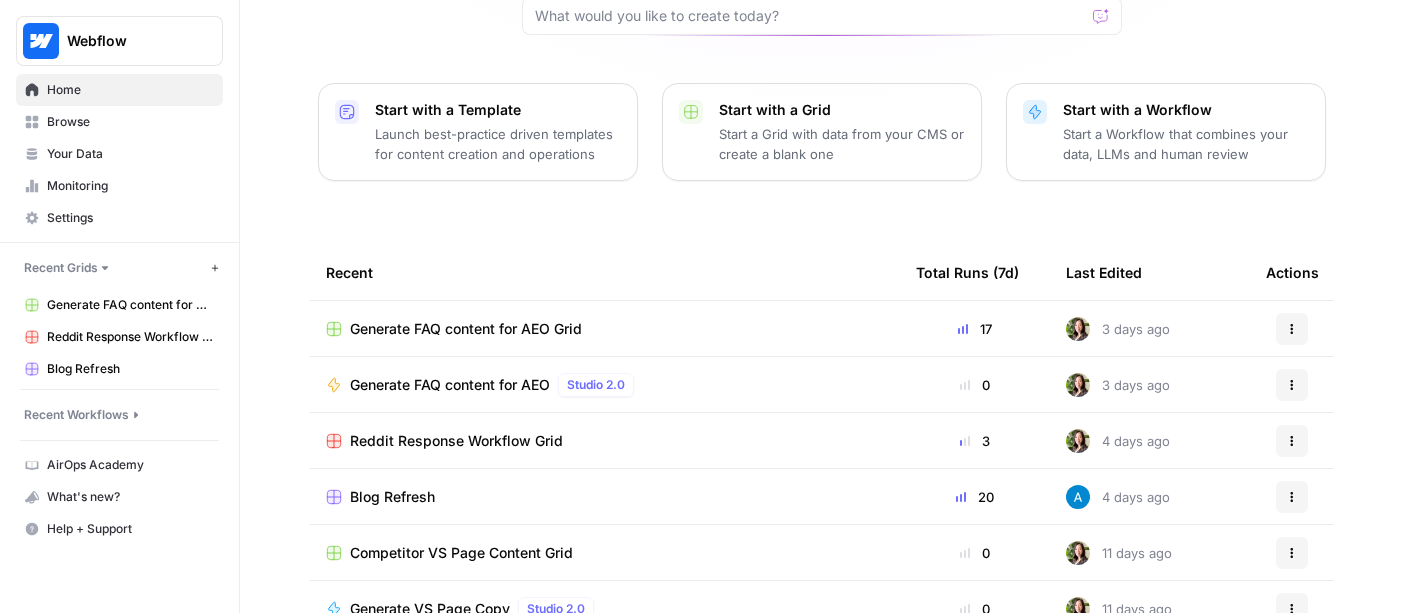 scroll, scrollTop: 201, scrollLeft: 0, axis: vertical 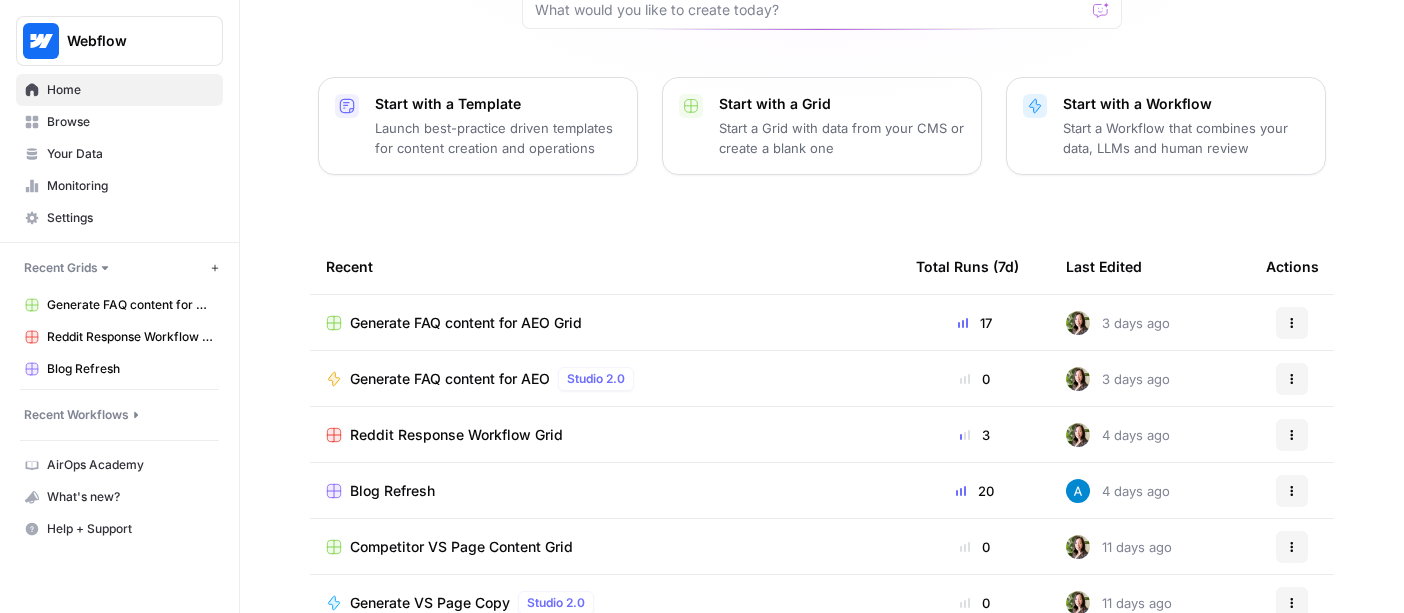 click on "Generate FAQ content for AEO" at bounding box center (450, 379) 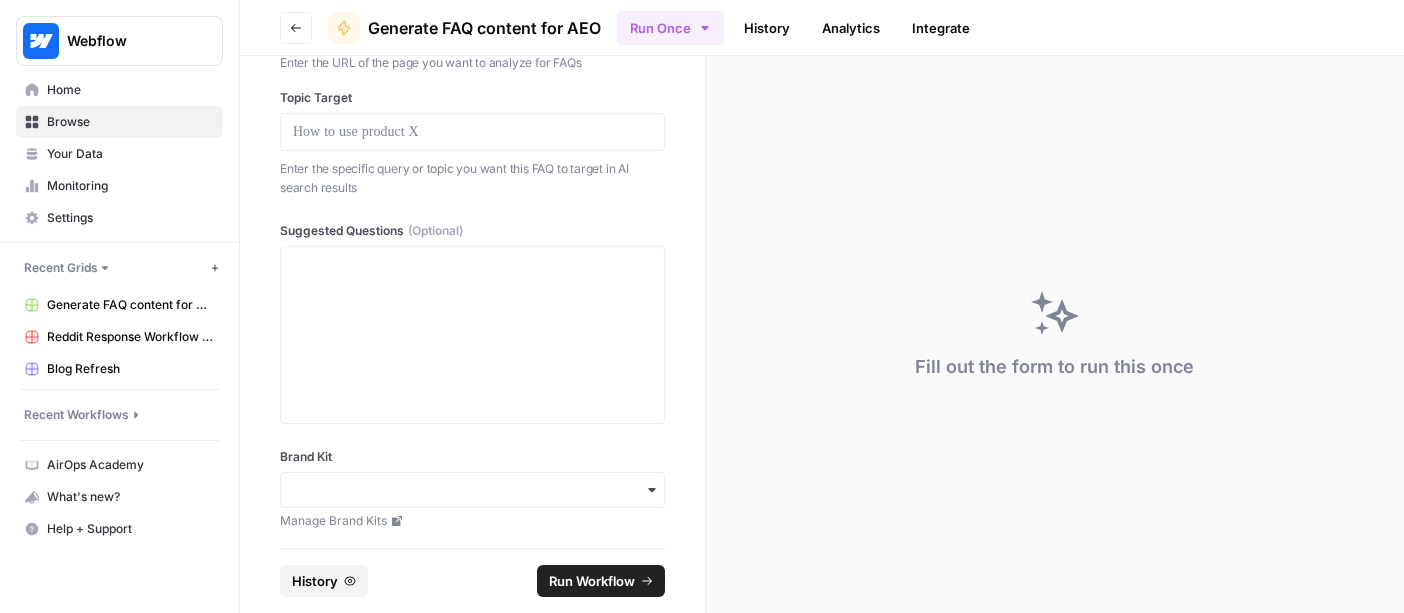 scroll, scrollTop: 118, scrollLeft: 0, axis: vertical 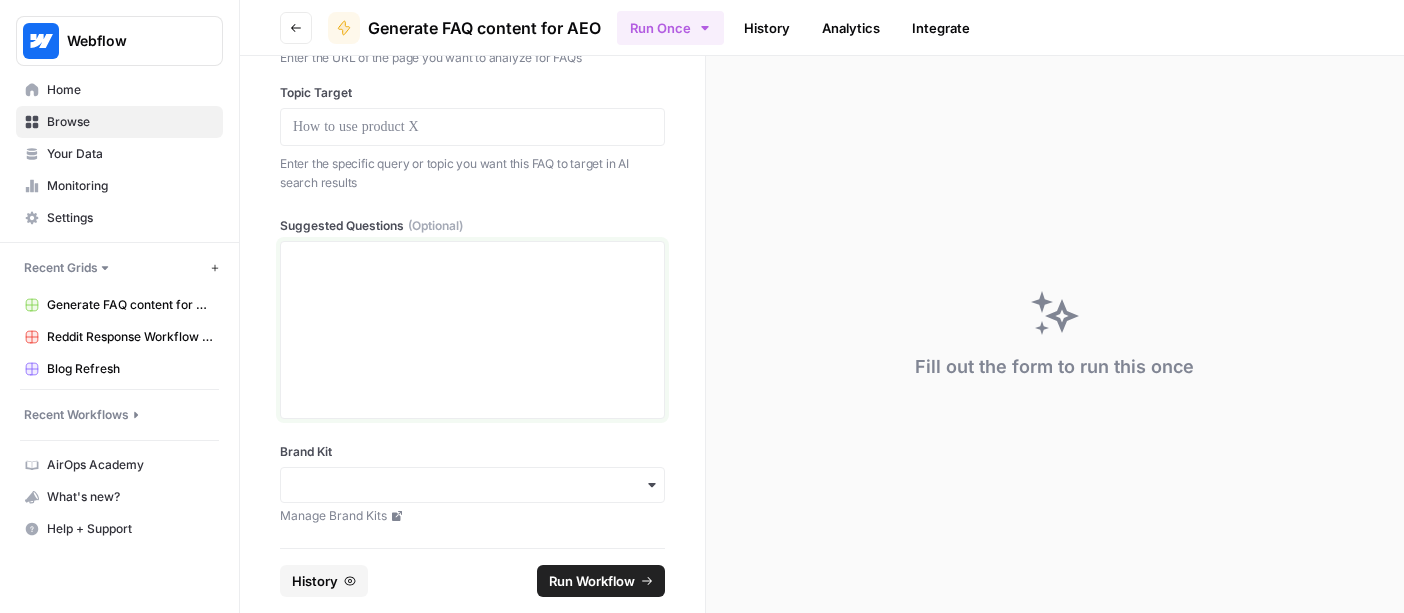 click at bounding box center (472, 260) 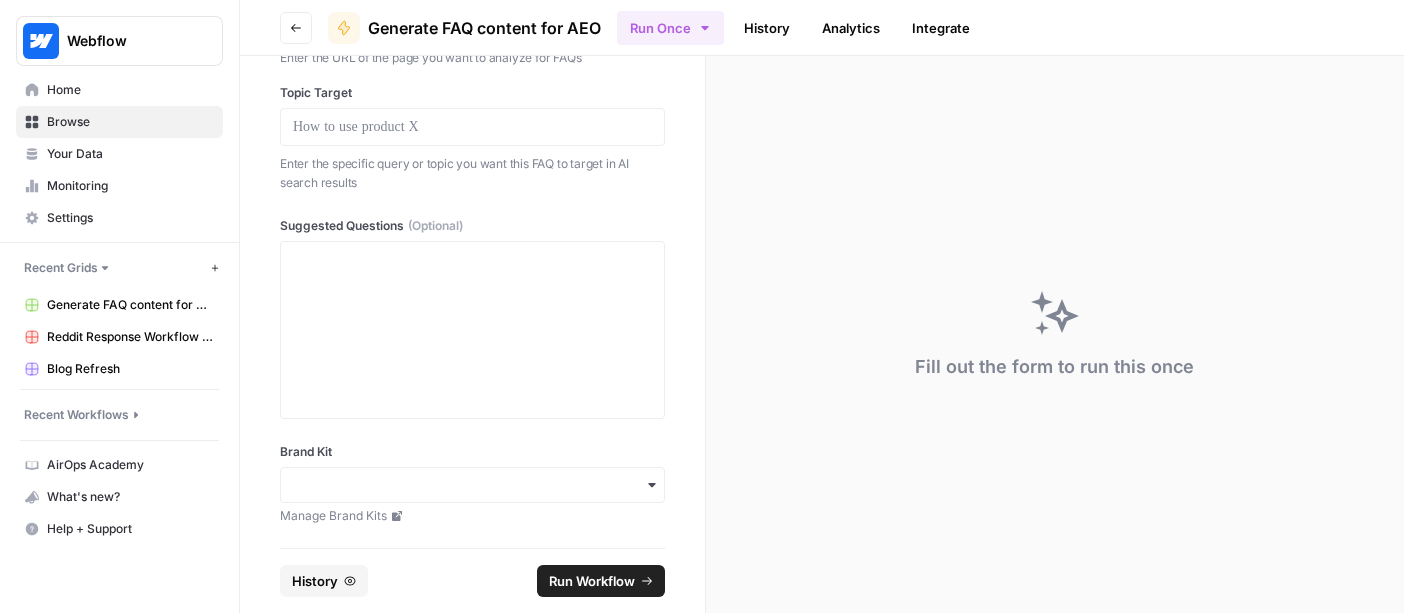 click at bounding box center (472, 330) 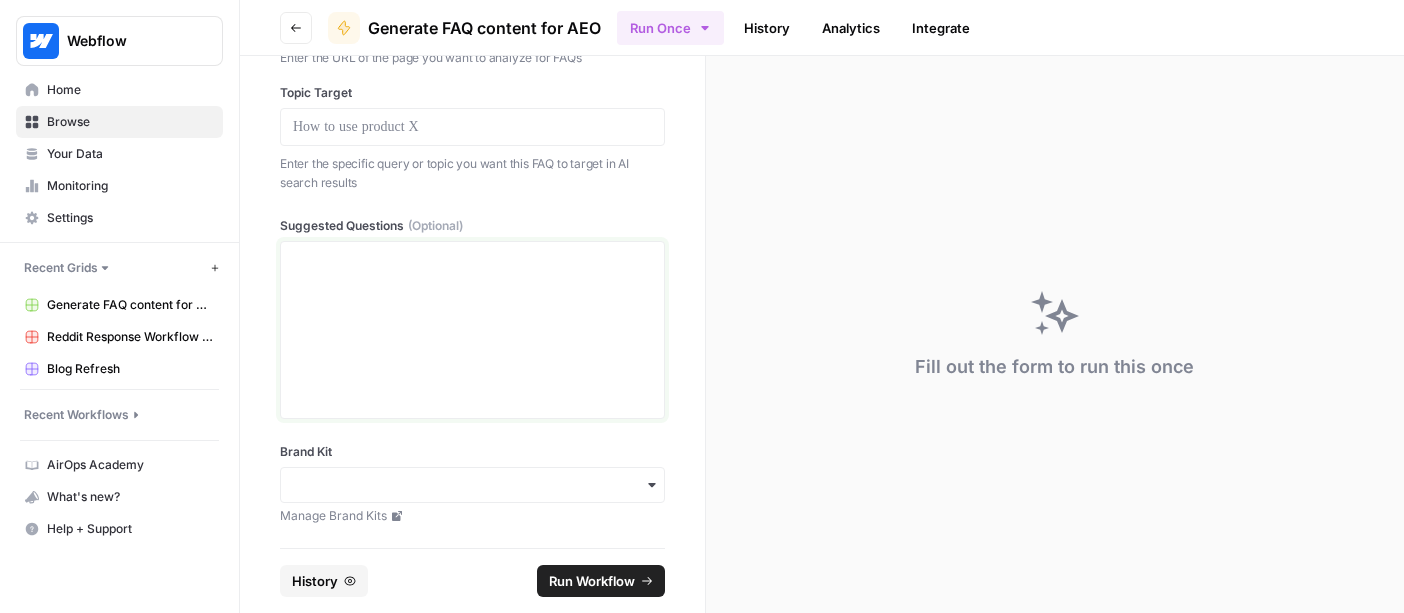 click at bounding box center (472, 330) 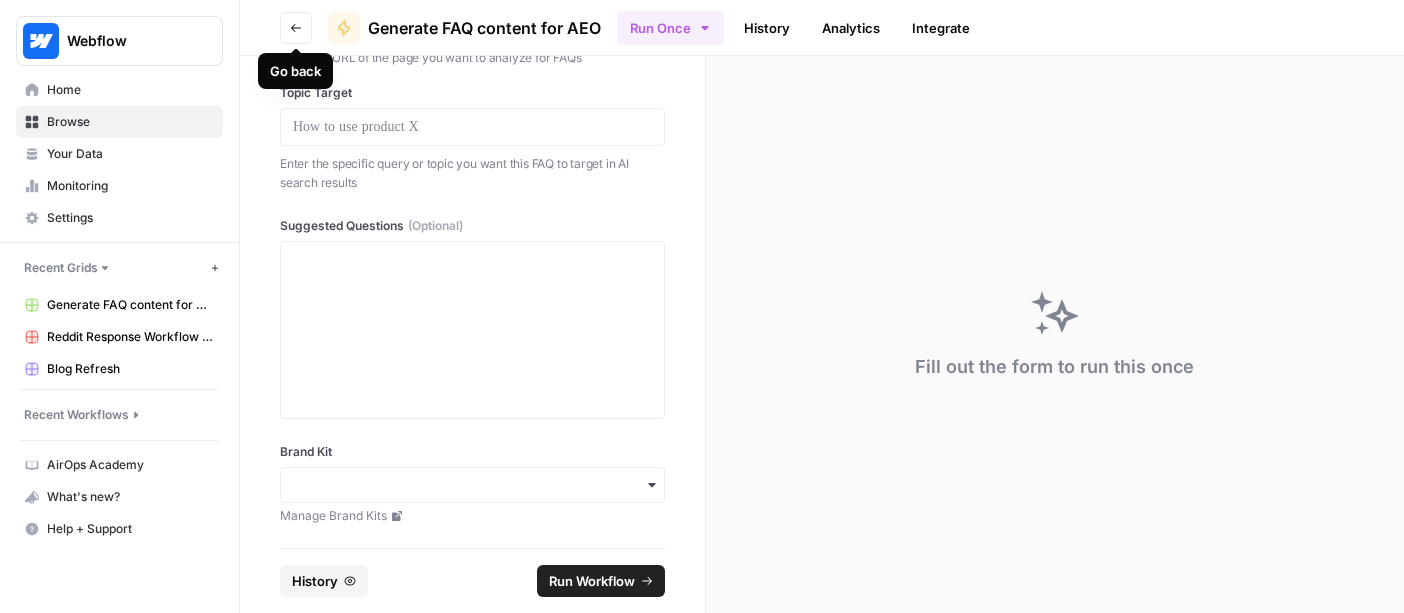 click on "Go back" at bounding box center [296, 28] 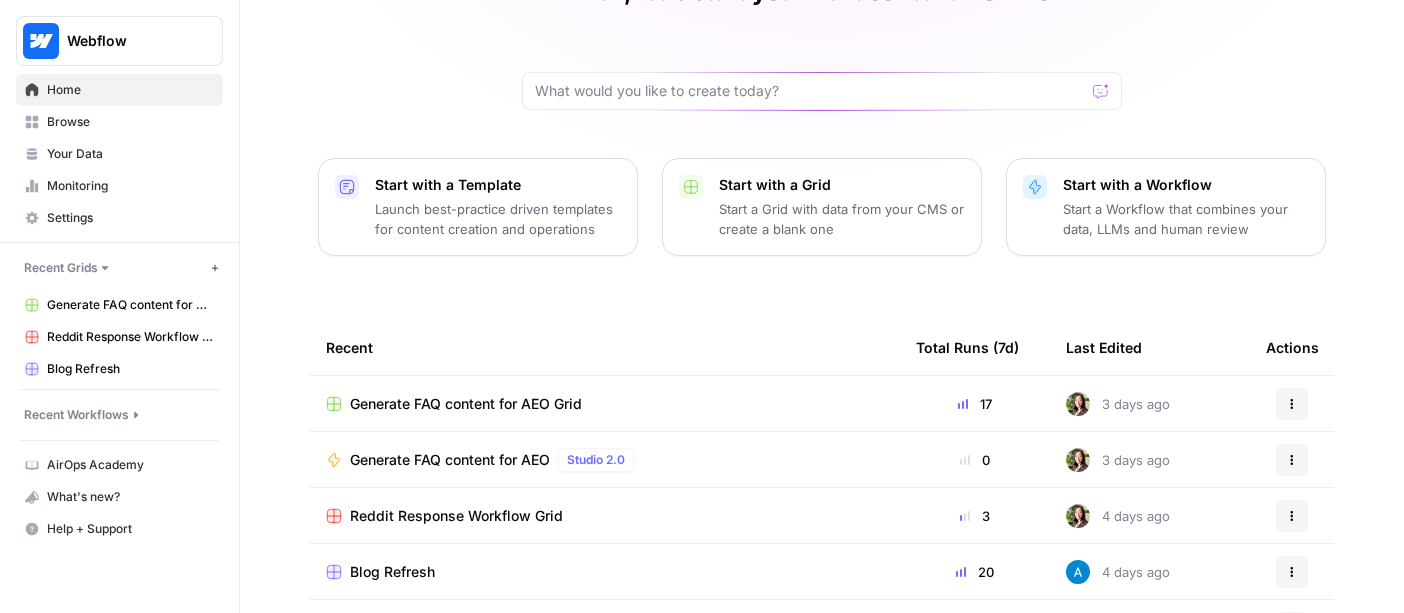 scroll, scrollTop: 115, scrollLeft: 0, axis: vertical 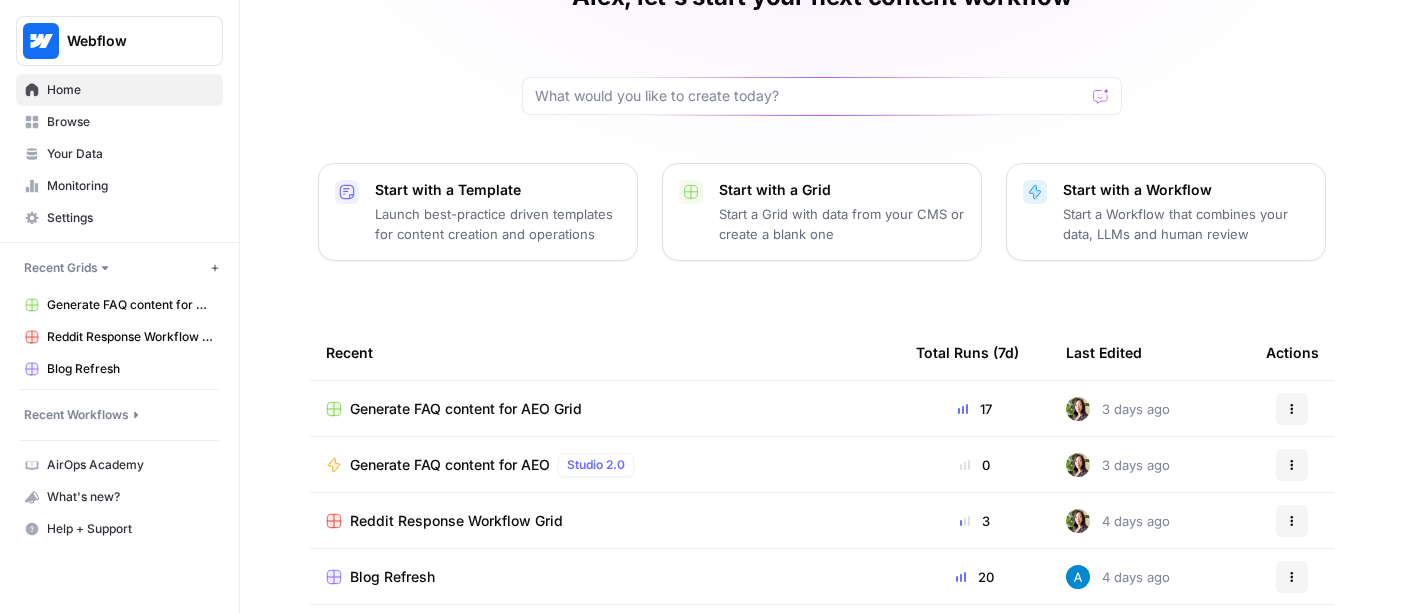 click on "Generate FAQ content for AEO" at bounding box center (450, 465) 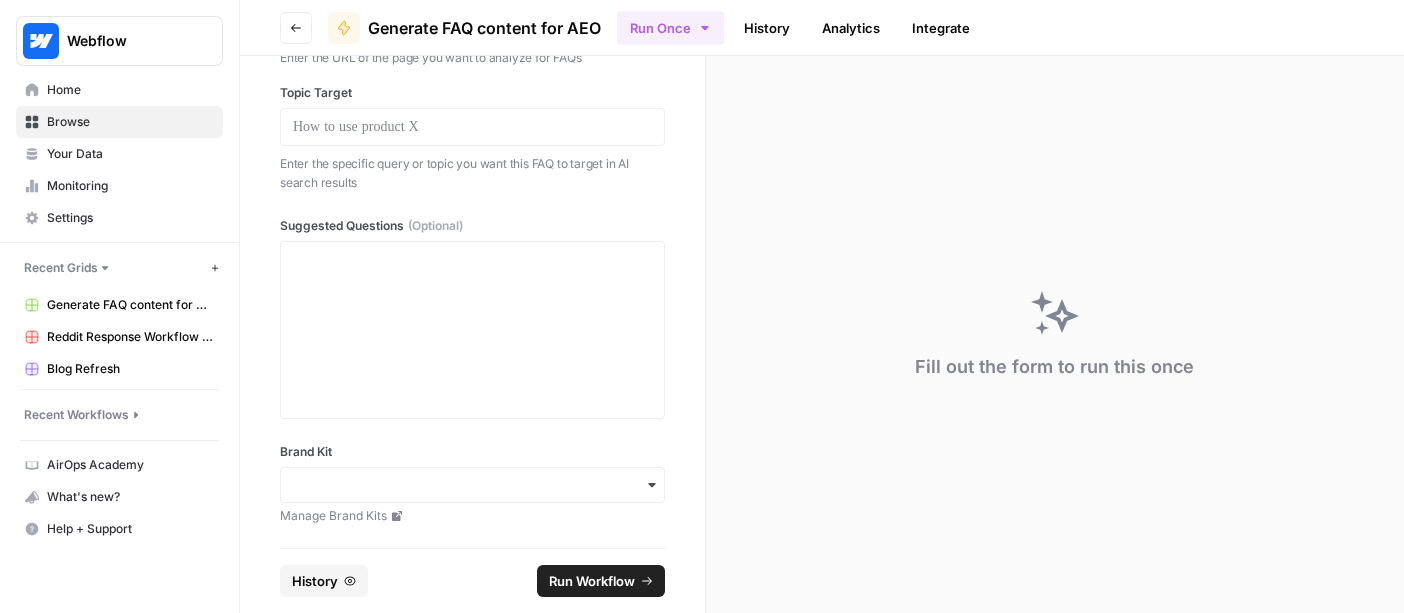 scroll, scrollTop: 0, scrollLeft: 0, axis: both 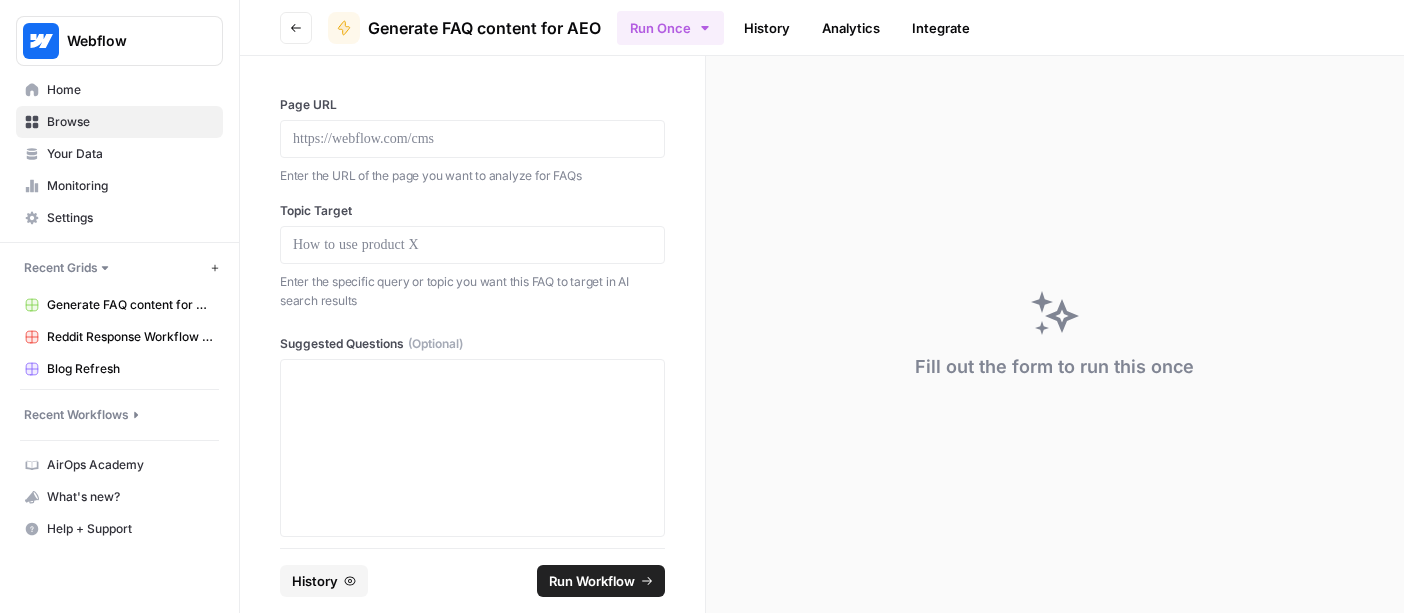 click on "Go back" at bounding box center [296, 28] 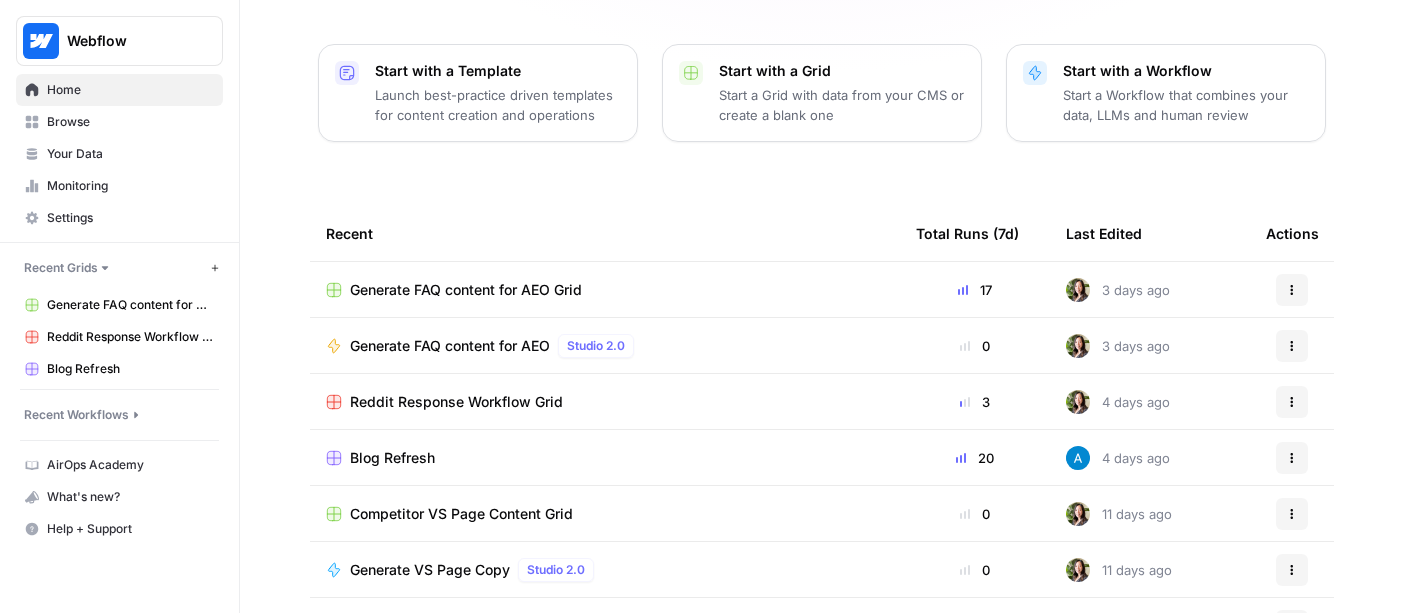 scroll, scrollTop: 249, scrollLeft: 0, axis: vertical 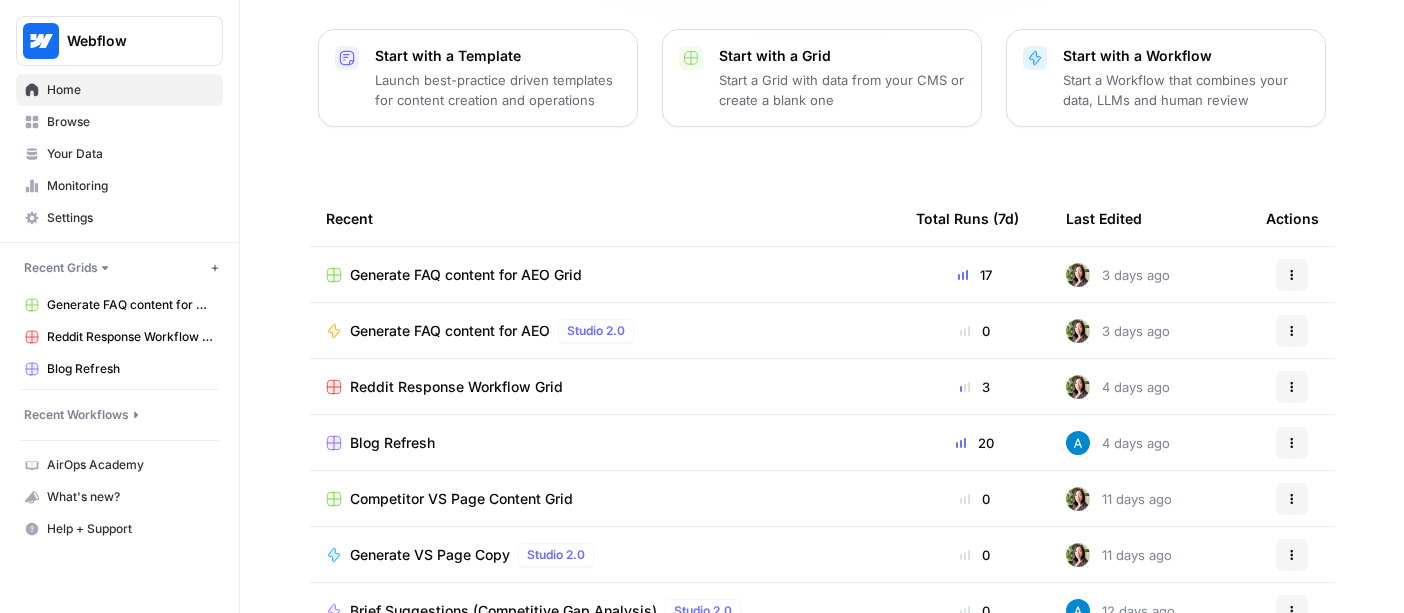 click on "Generate FAQ content for AEO" at bounding box center (450, 331) 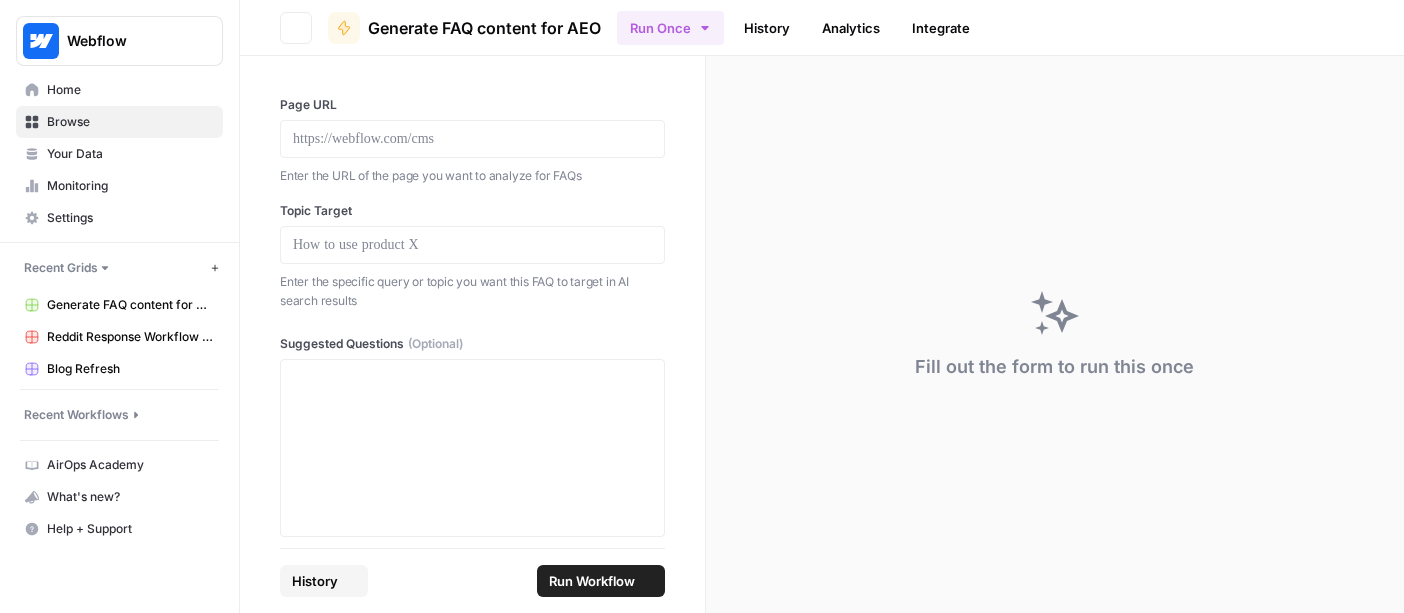 scroll, scrollTop: 0, scrollLeft: 0, axis: both 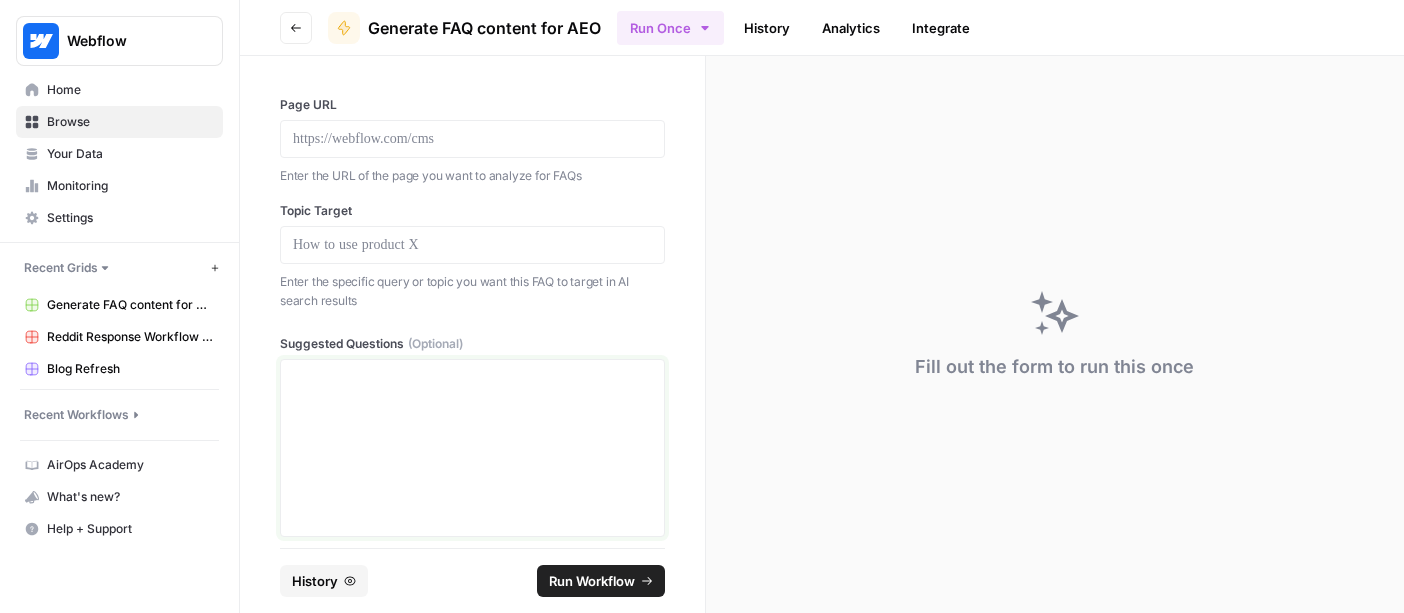 click at bounding box center [472, 378] 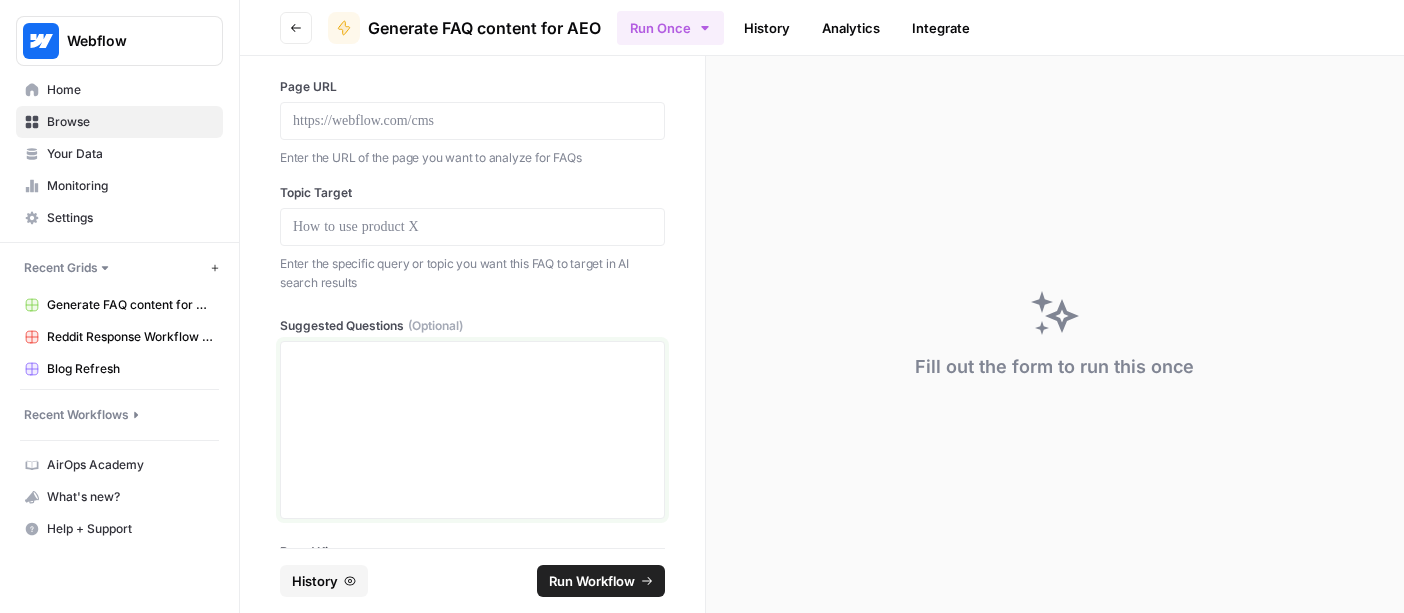 scroll, scrollTop: 118, scrollLeft: 0, axis: vertical 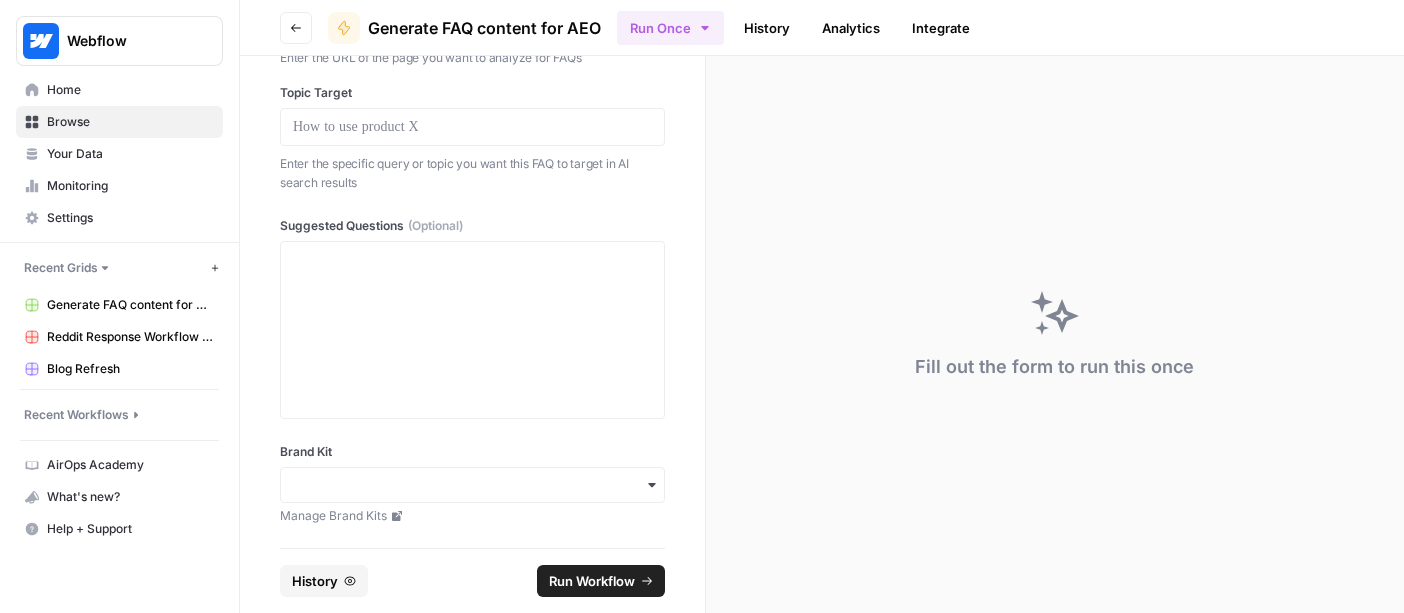 click on "Go back" at bounding box center [296, 28] 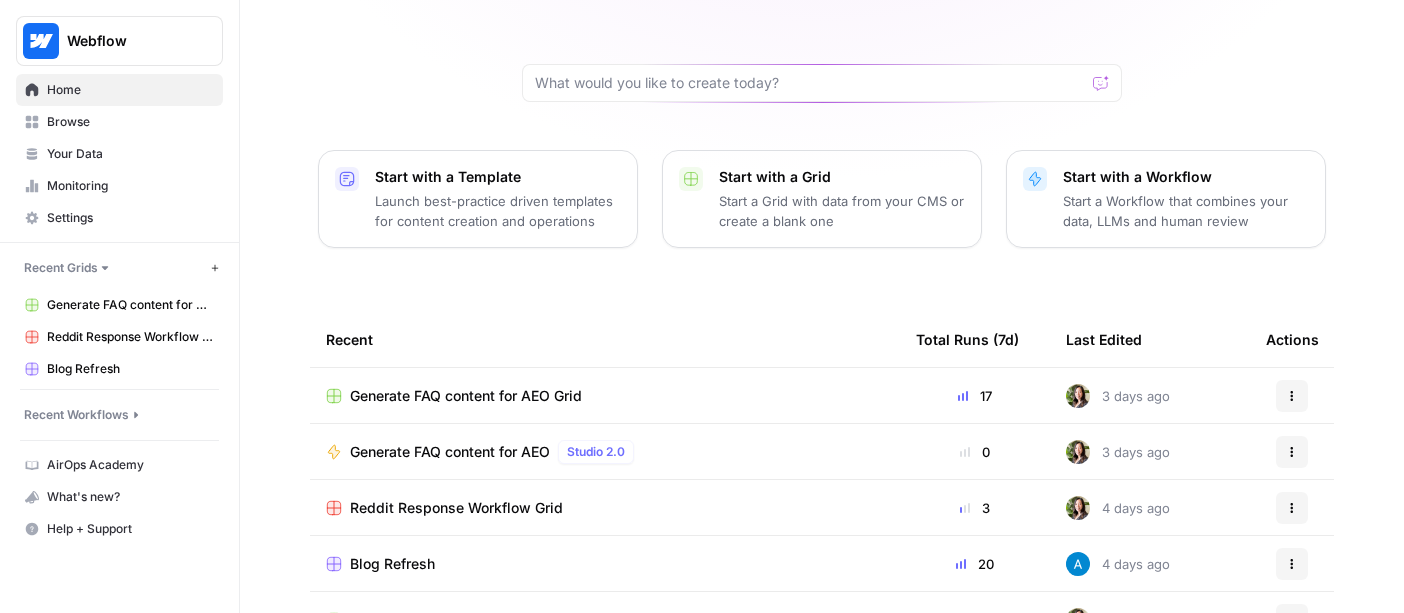 scroll, scrollTop: 132, scrollLeft: 0, axis: vertical 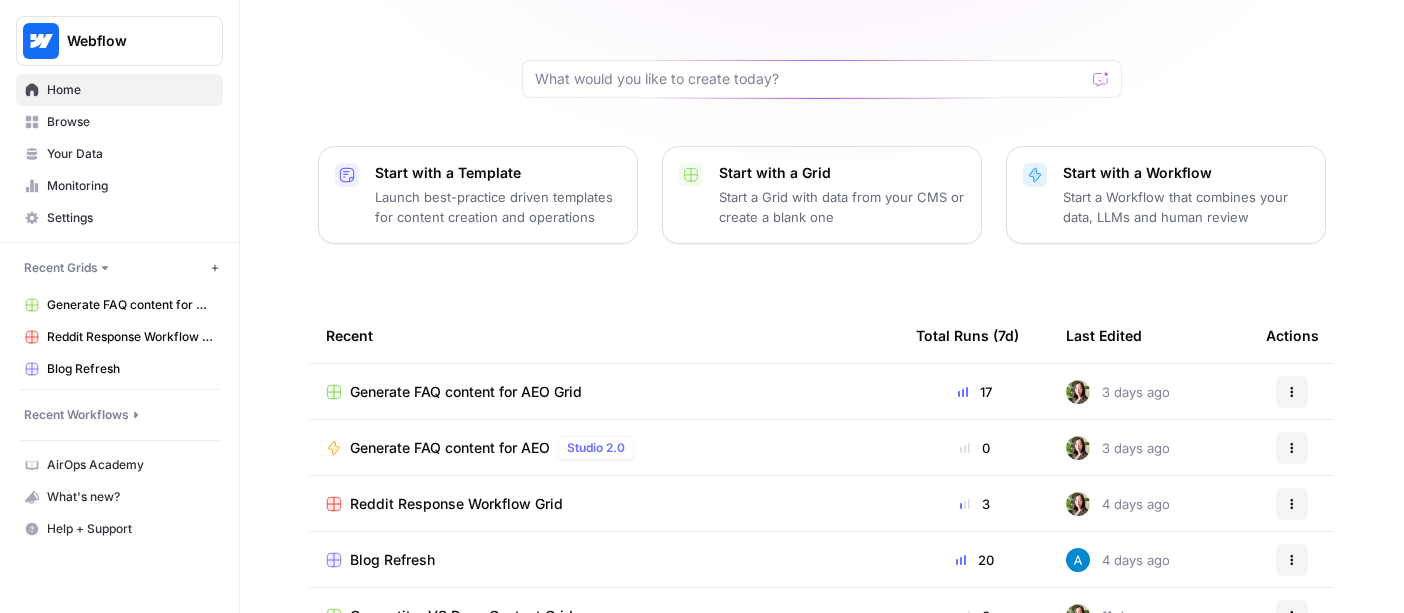 click on "Generate FAQ content for AEO Grid" at bounding box center (466, 392) 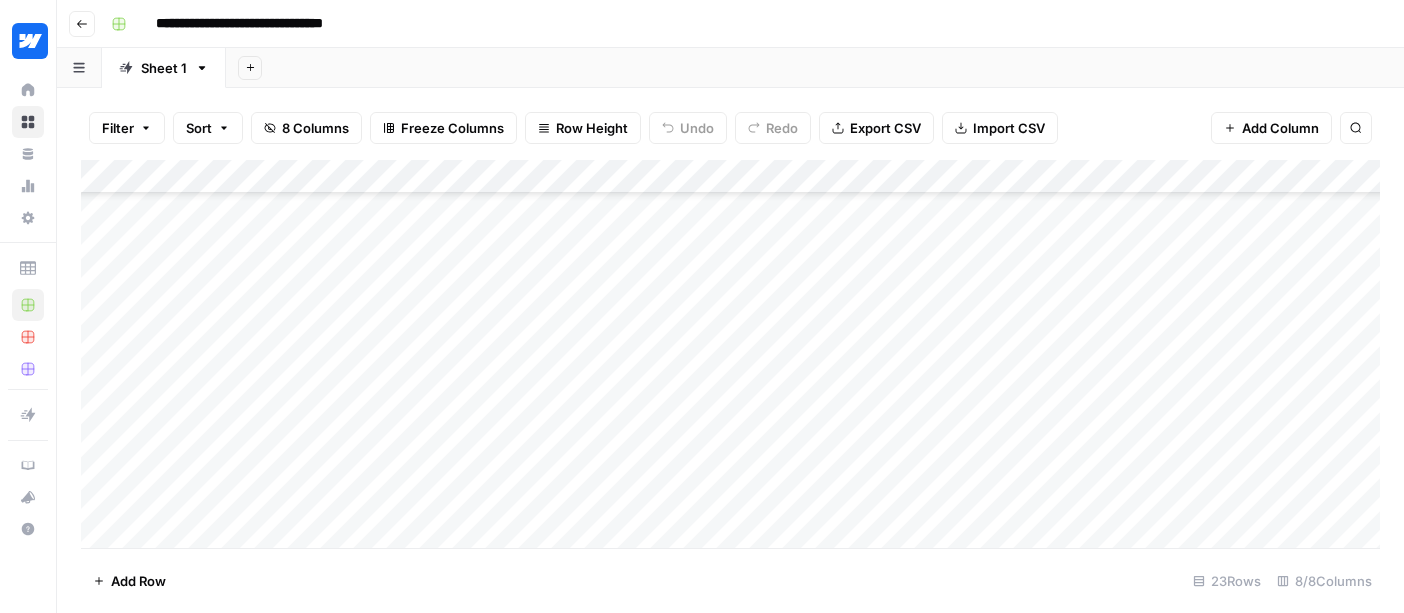 scroll, scrollTop: 0, scrollLeft: 0, axis: both 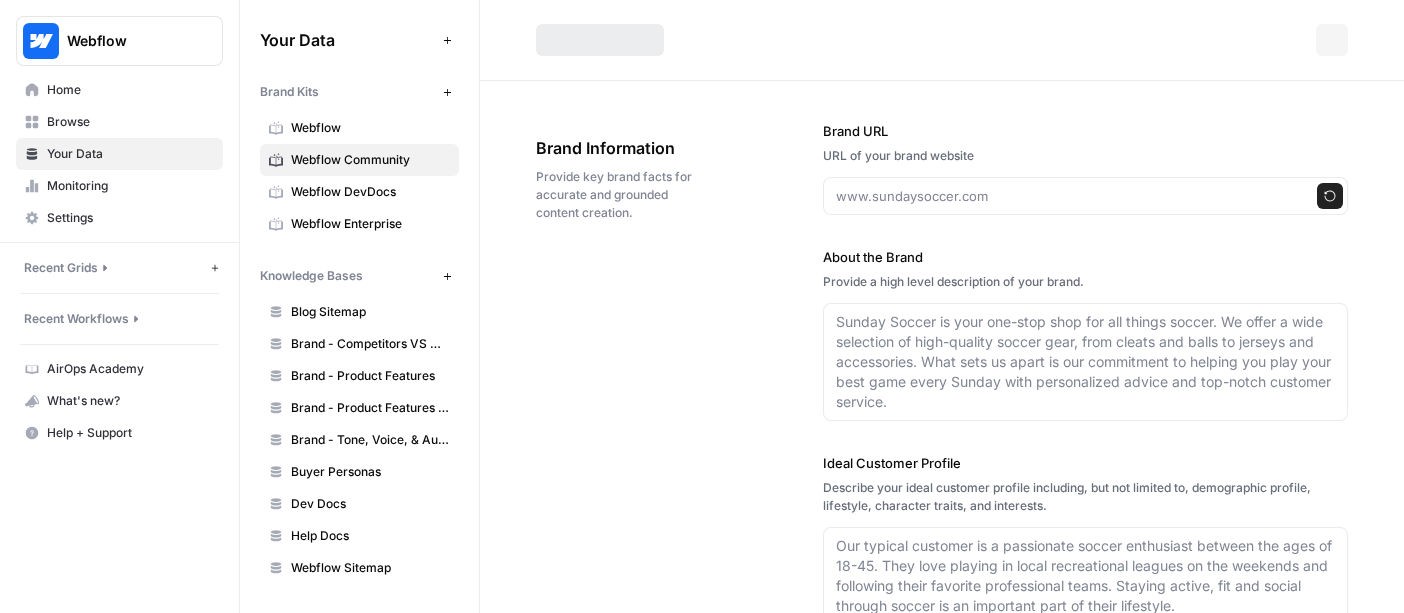 type on "https://webflow.com" 